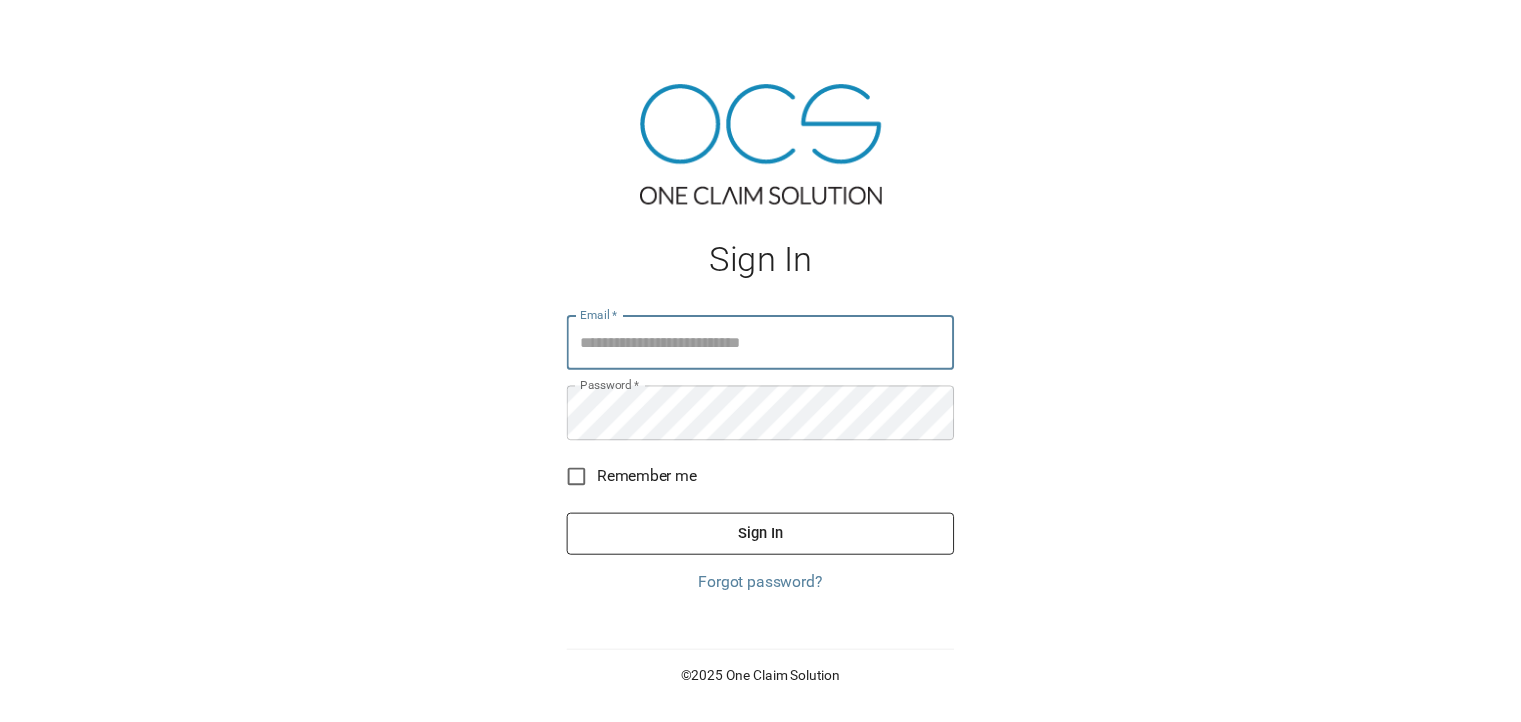 scroll, scrollTop: 0, scrollLeft: 0, axis: both 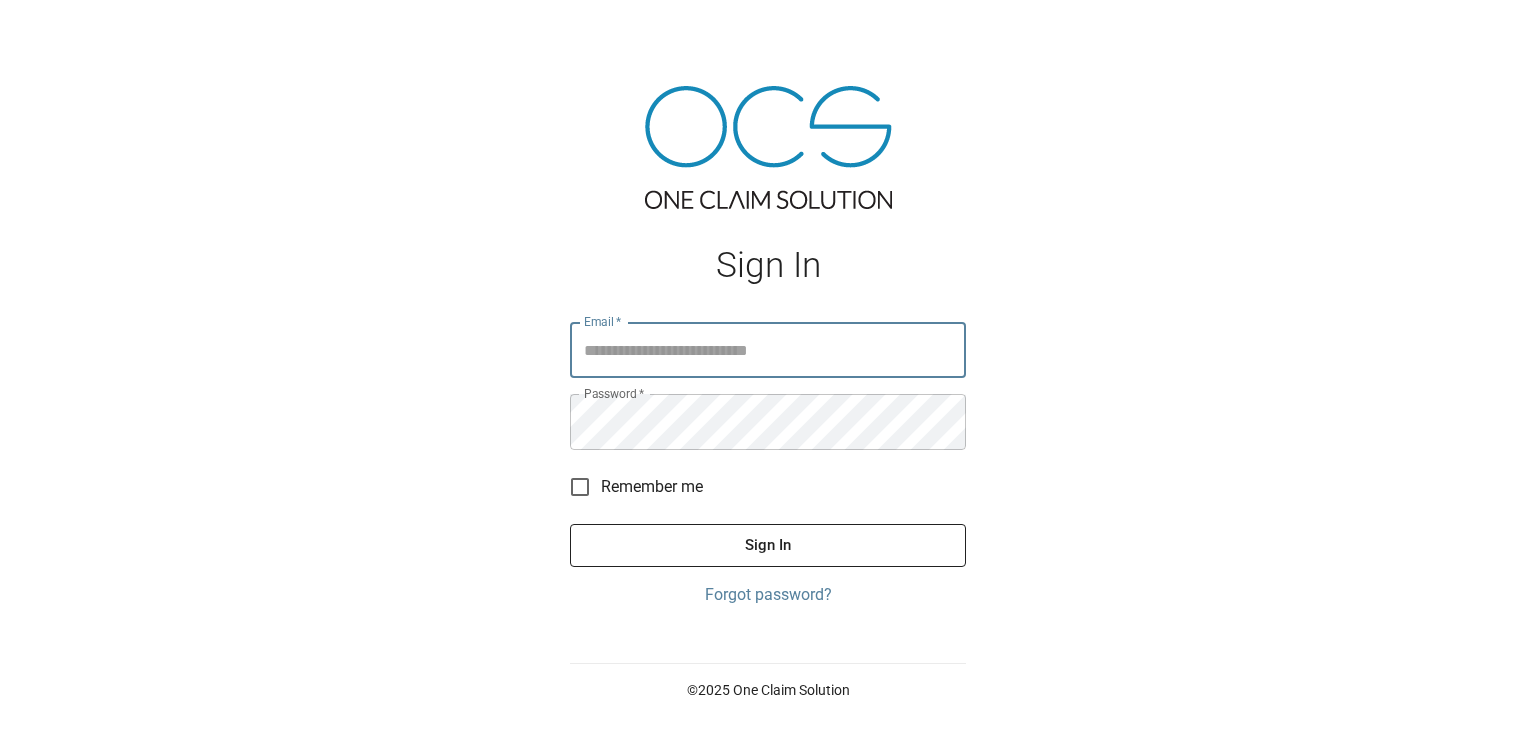 type on "**********" 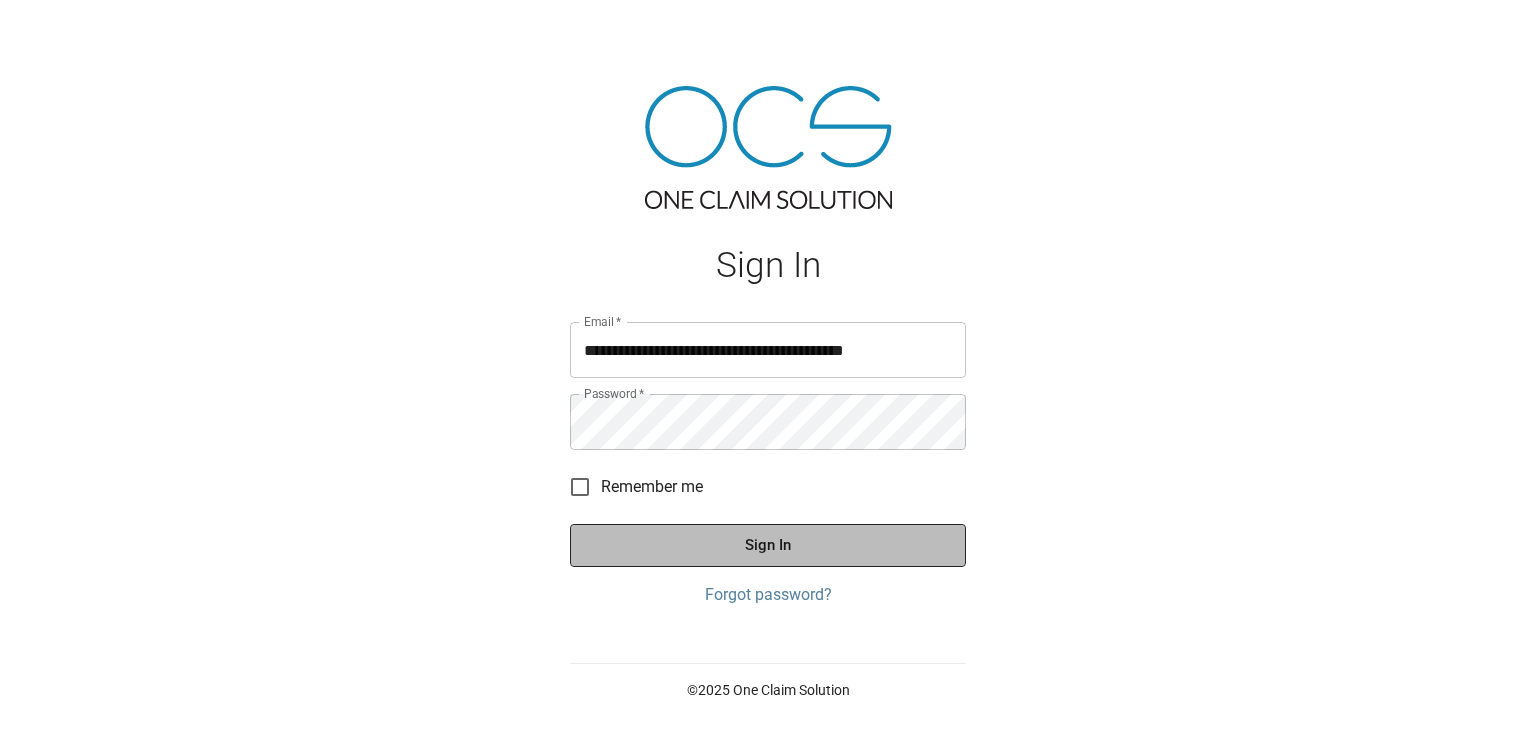 click on "Sign In" at bounding box center [768, 545] 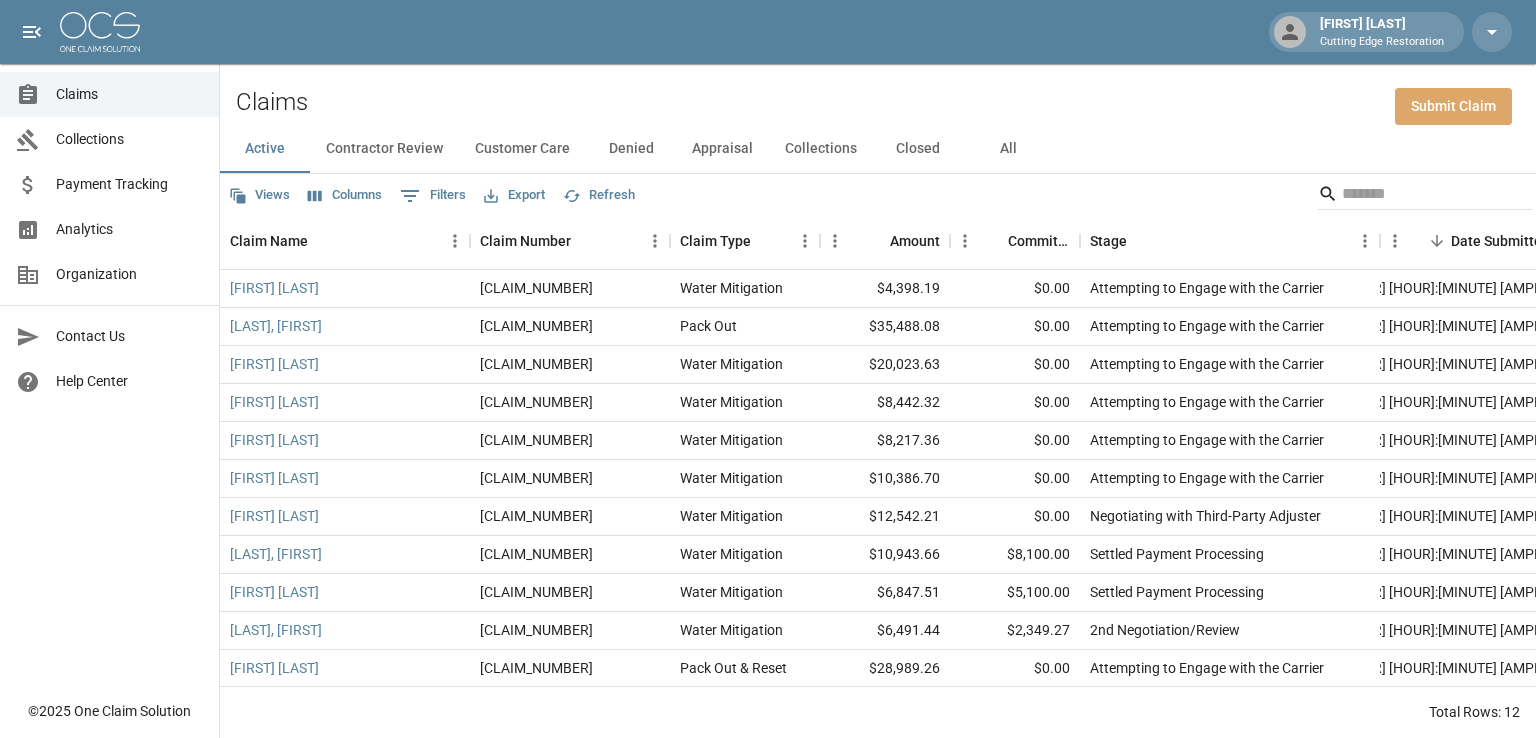 click on "Submit Claim" at bounding box center (1453, 106) 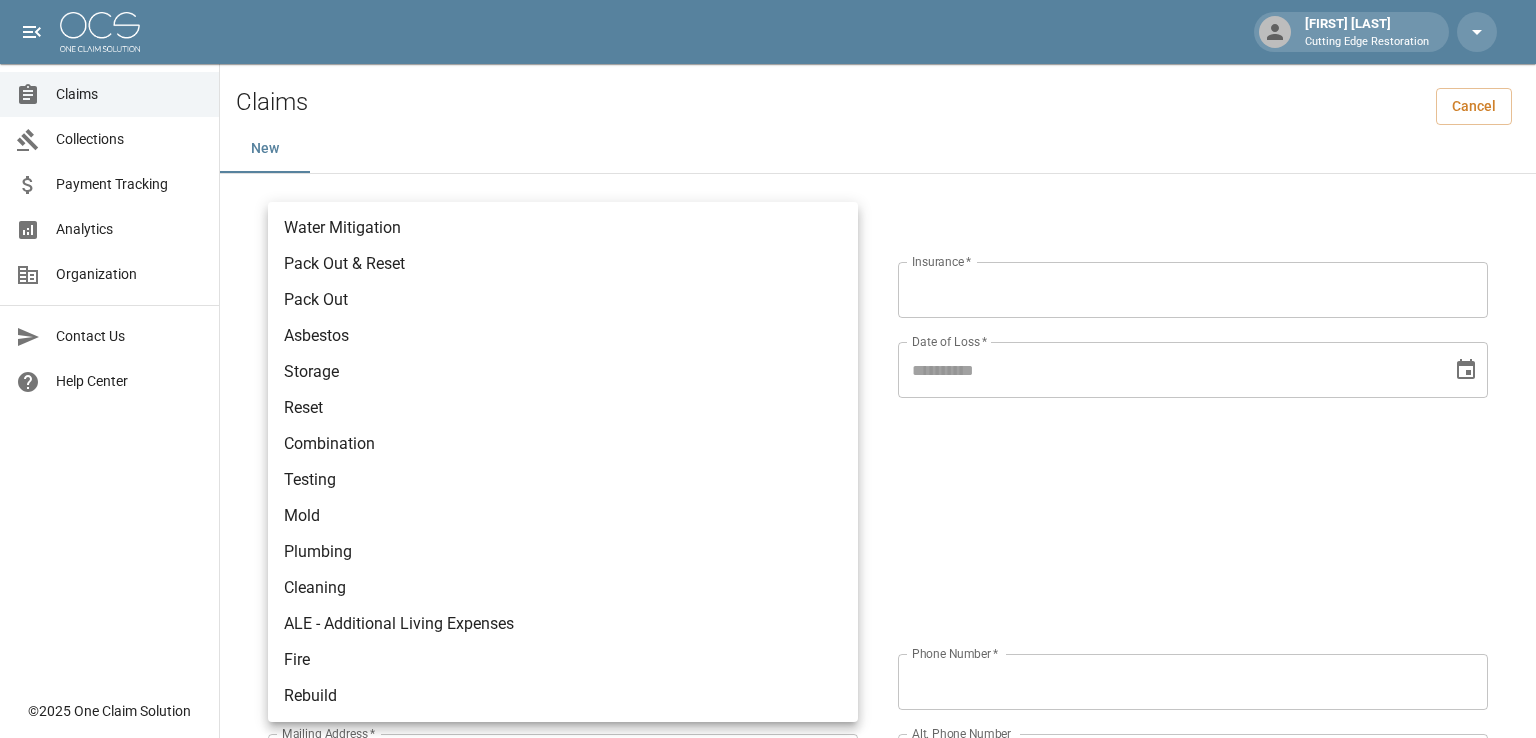 click on "[FIRST] [LAST] [COMPANY] Claims Collections Payment Tracking Analytics Organization Contact Us Help Center © [YEAR] One Claim Solution Claims Cancel New Claim Information Claim Type   * ​ Claim Type   * Claim Name   * Claim Name   * Claim Number   * Claim Number   * Amount   * Amount   * Insurance   * Insurance   * Date of Loss   * Date of Loss   * Insured's Information Property Owner   * Property Owner   * Mailing Address   * Mailing Address   * Mailing City   * Mailing City   * Mailing State   * Mailing State   * Mailing Zip   * Mailing Zip   * Phone Number   * Phone Number   * Alt. Phone Number Alt. Phone Number Email Email Documentation Invoice (PDF)* ​ Upload file(s) Invoice (PDF)* Work Authorization* ​ Upload file(s) Work Authorization* Photo Link Photo Link Paperwork (dry logs, supporting documentation) ​ Upload file(s) Paperwork (dry logs, supporting documentation) Testing ​ Upload file(s) Testing Photos (PDF) ​ *" at bounding box center (768, 836) 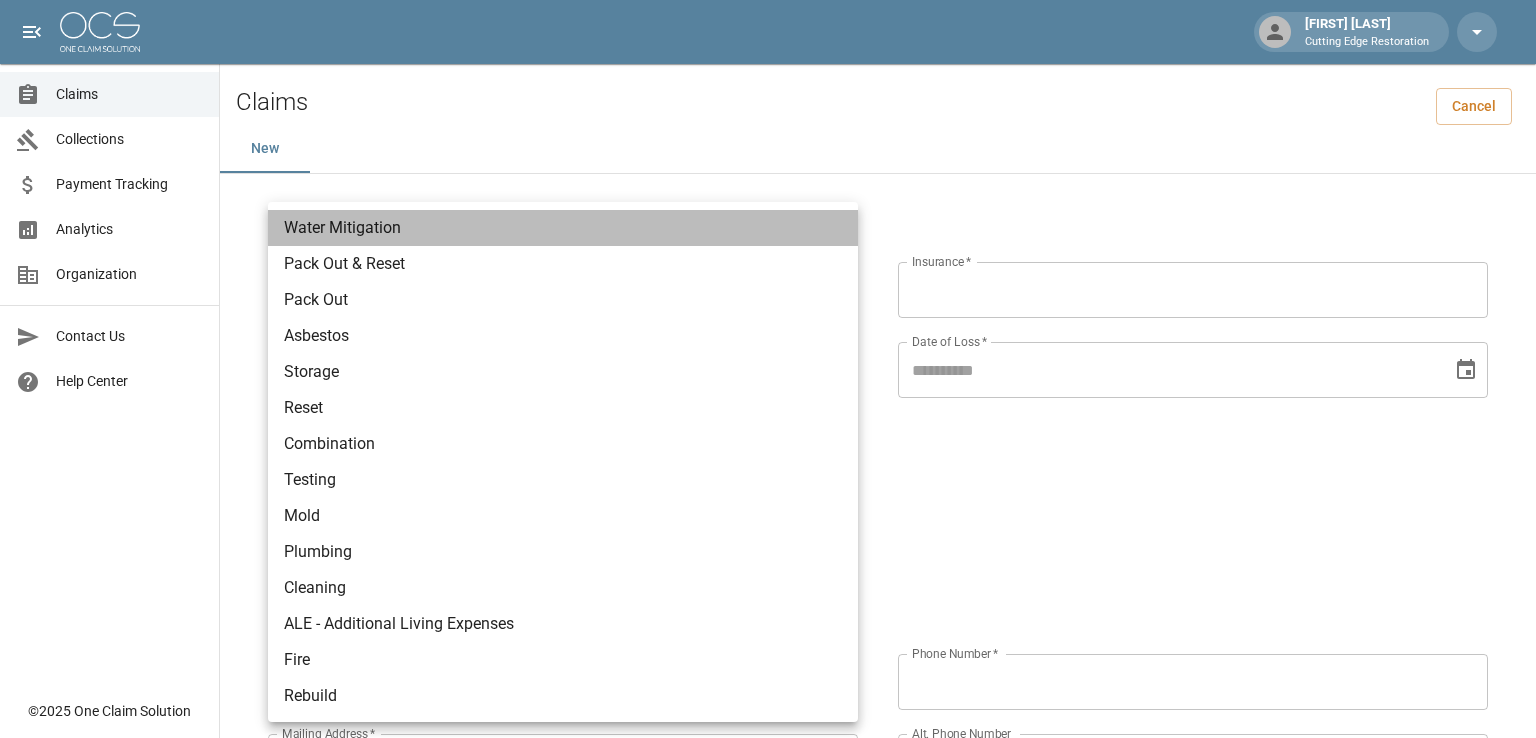 click on "Water Mitigation" at bounding box center (563, 228) 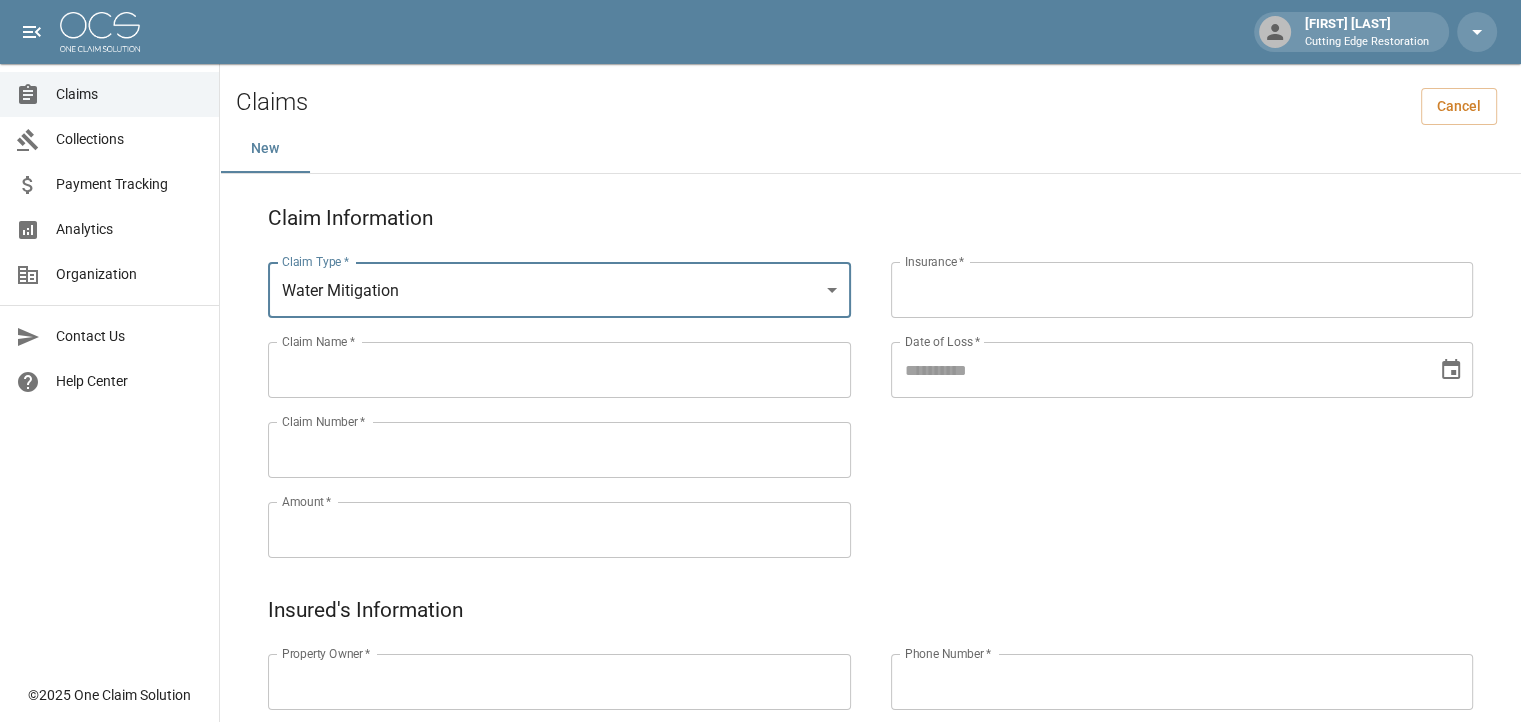 click on "Claim Name   *" at bounding box center (559, 370) 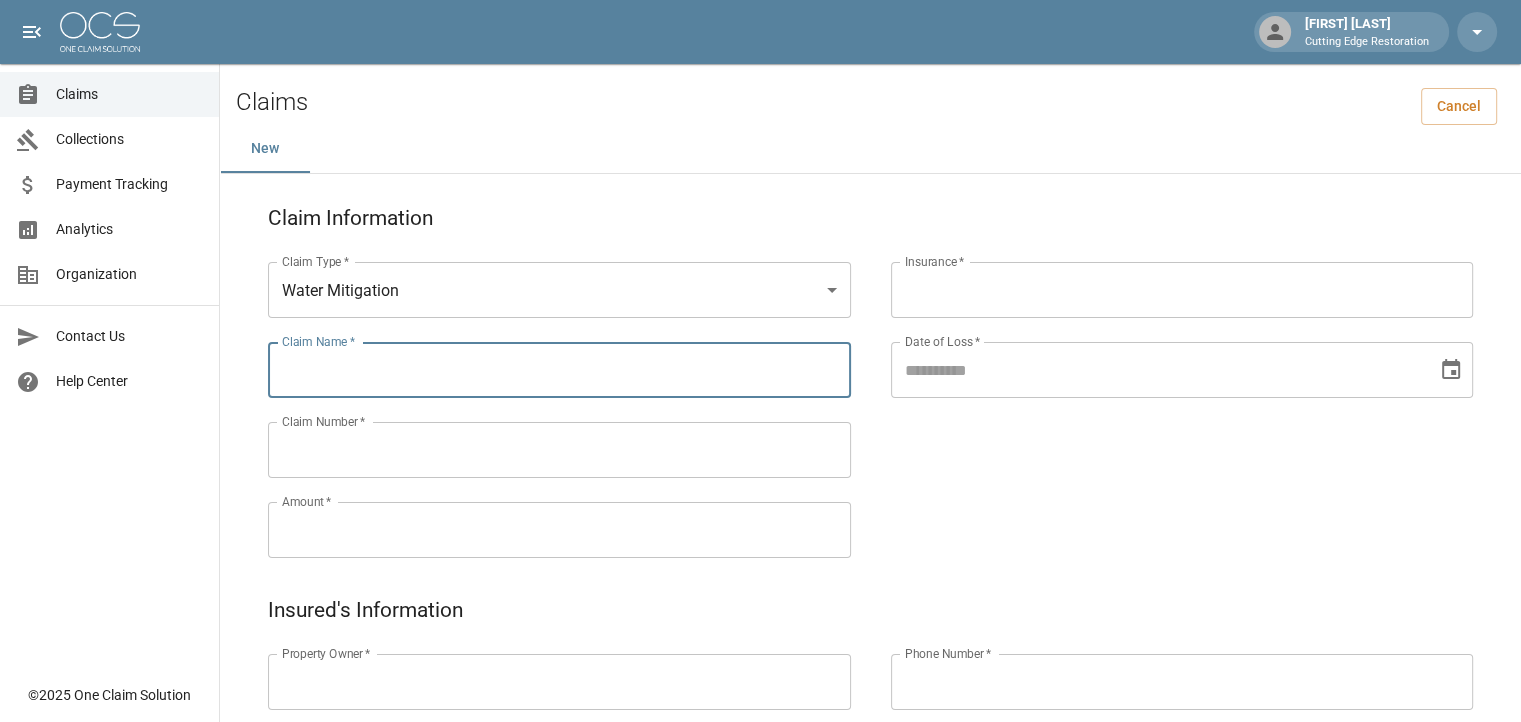 paste on "**********" 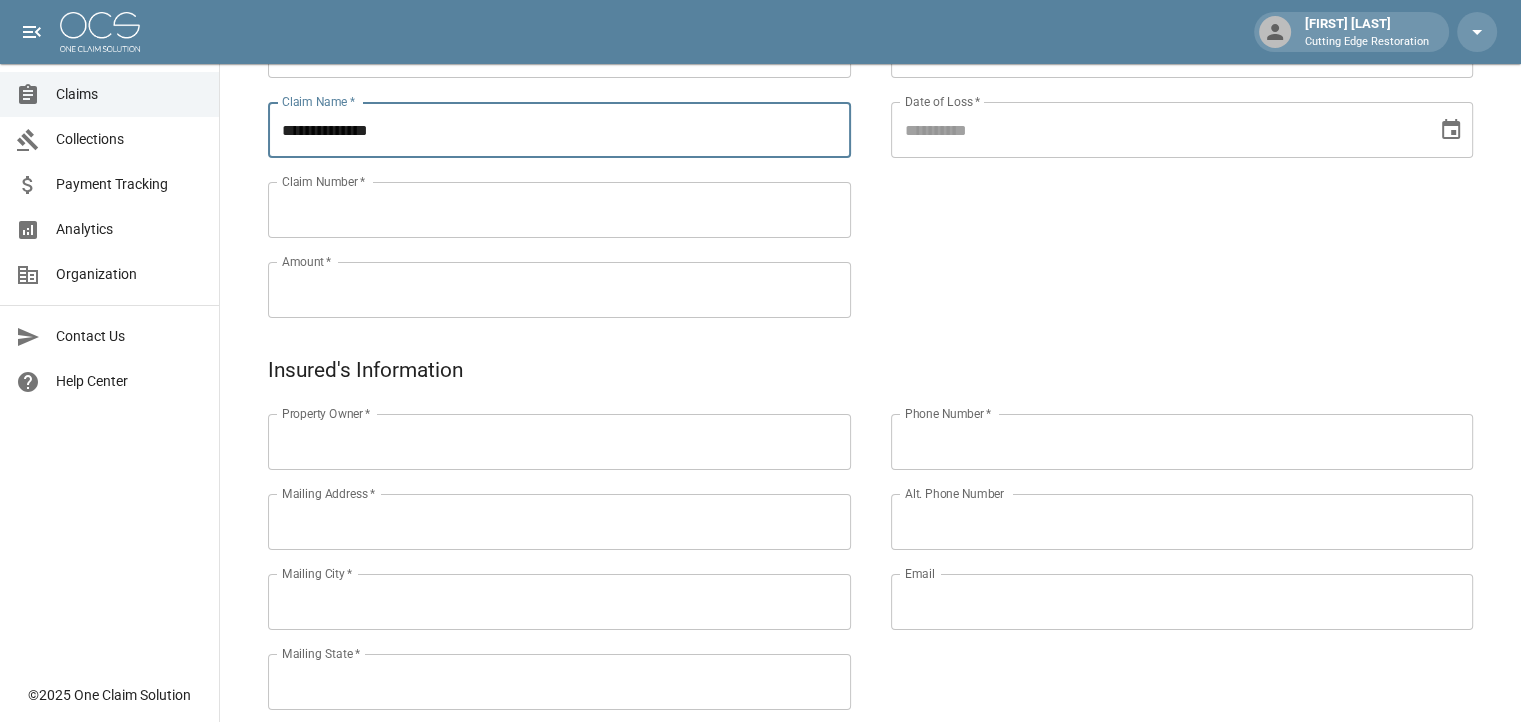 scroll, scrollTop: 300, scrollLeft: 0, axis: vertical 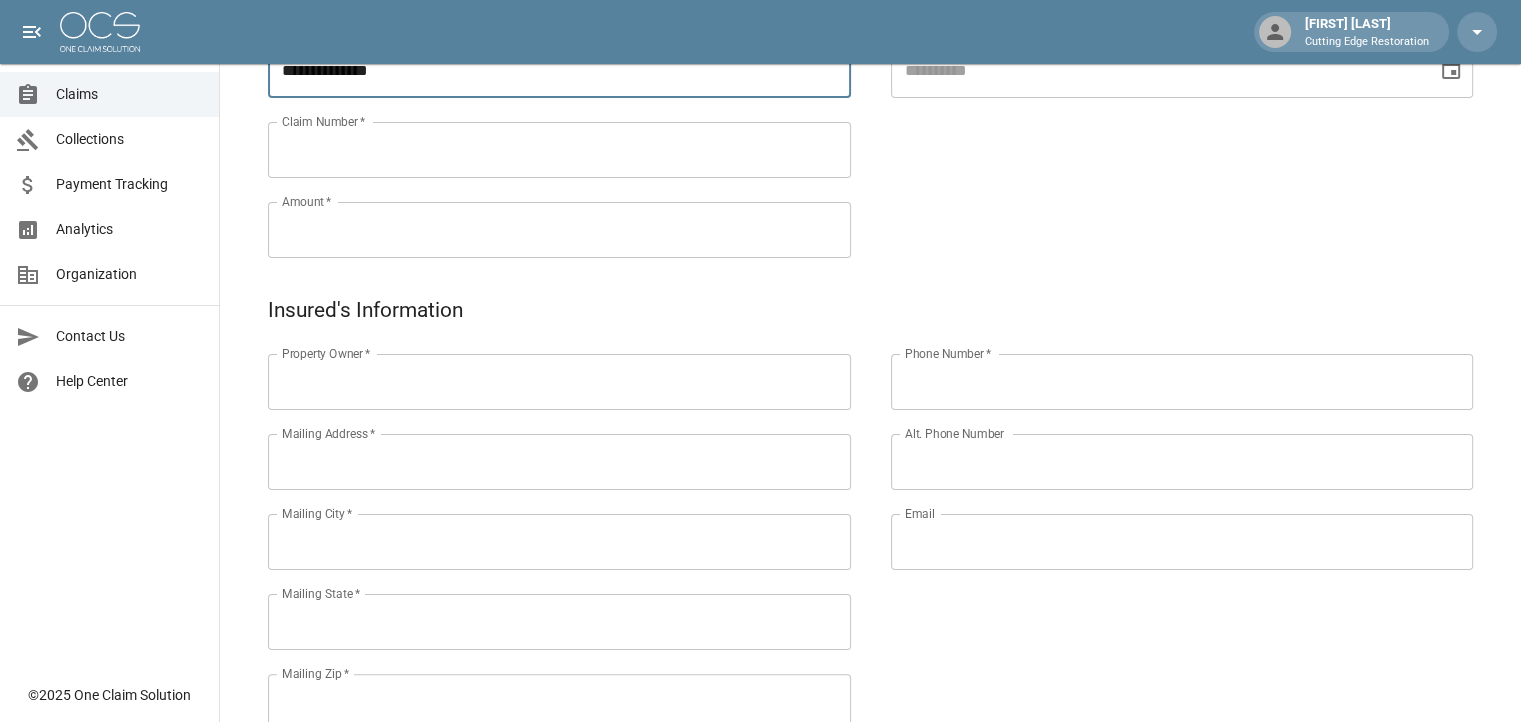 type on "**********" 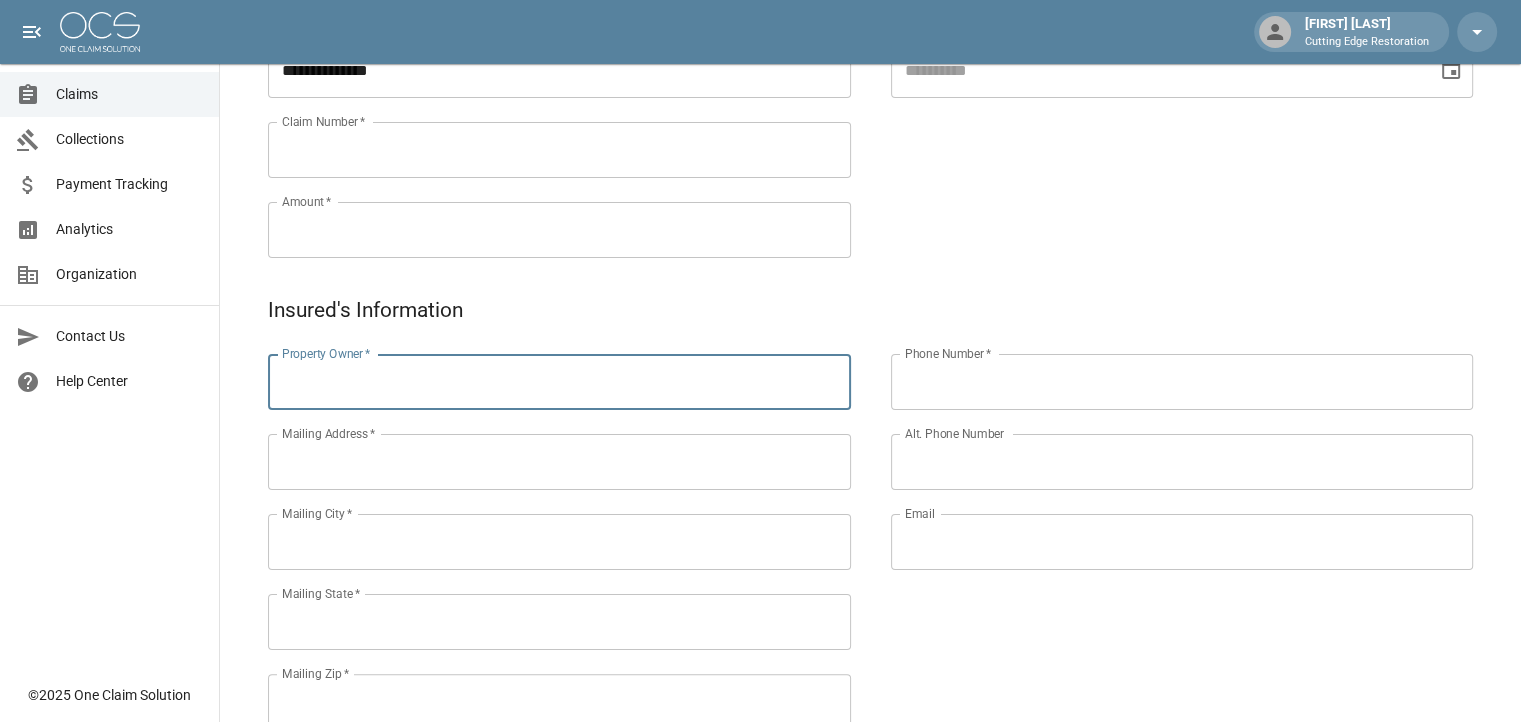 click on "Property Owner   *" at bounding box center [559, 382] 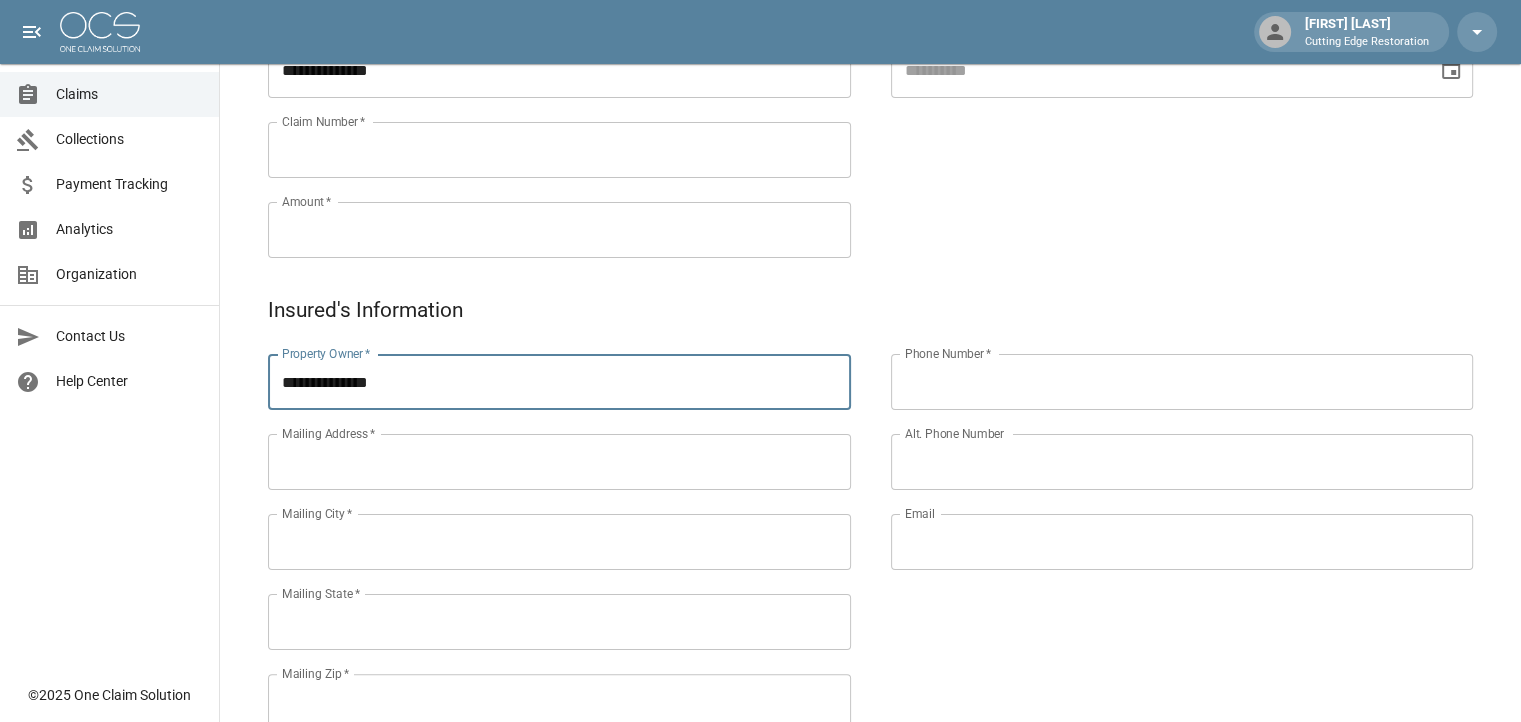 type on "**********" 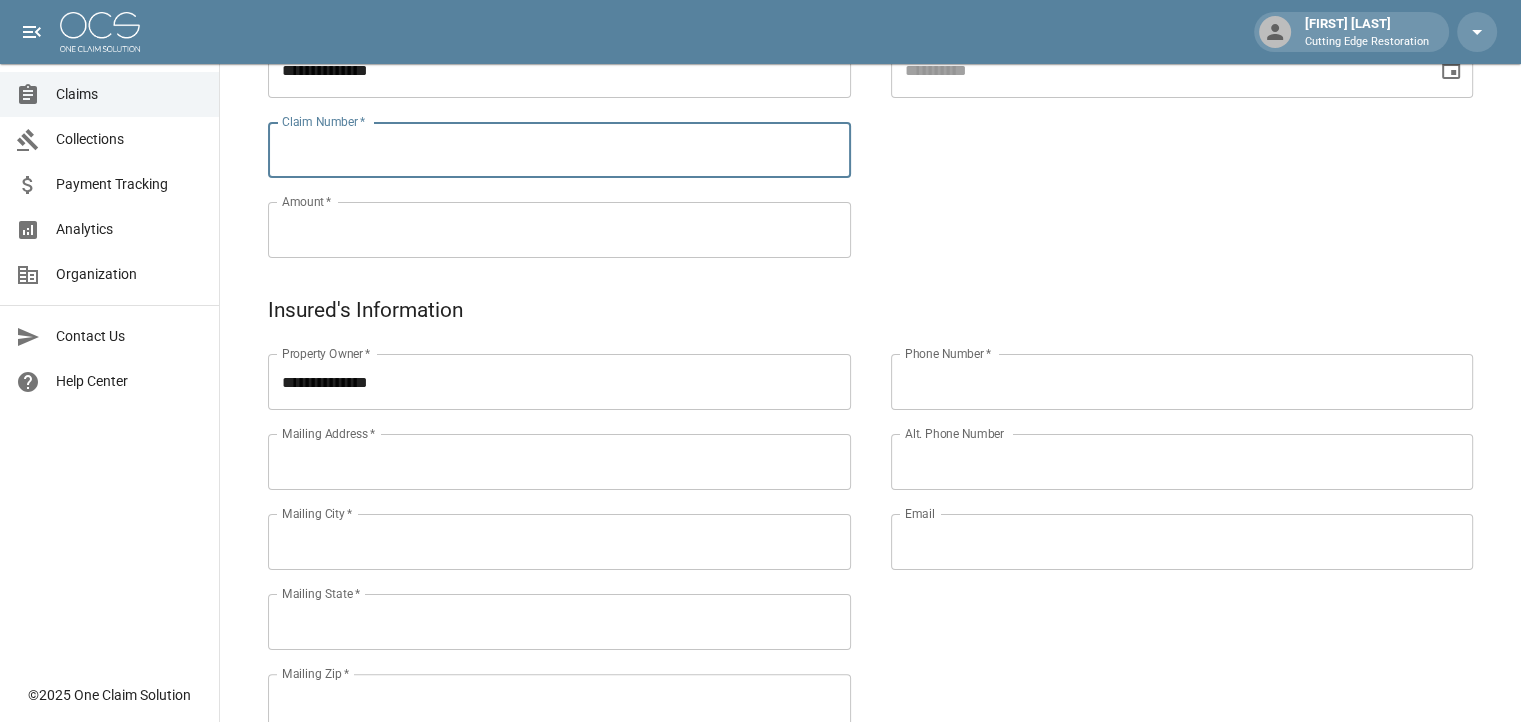 click on "Claim Number   *" at bounding box center [559, 150] 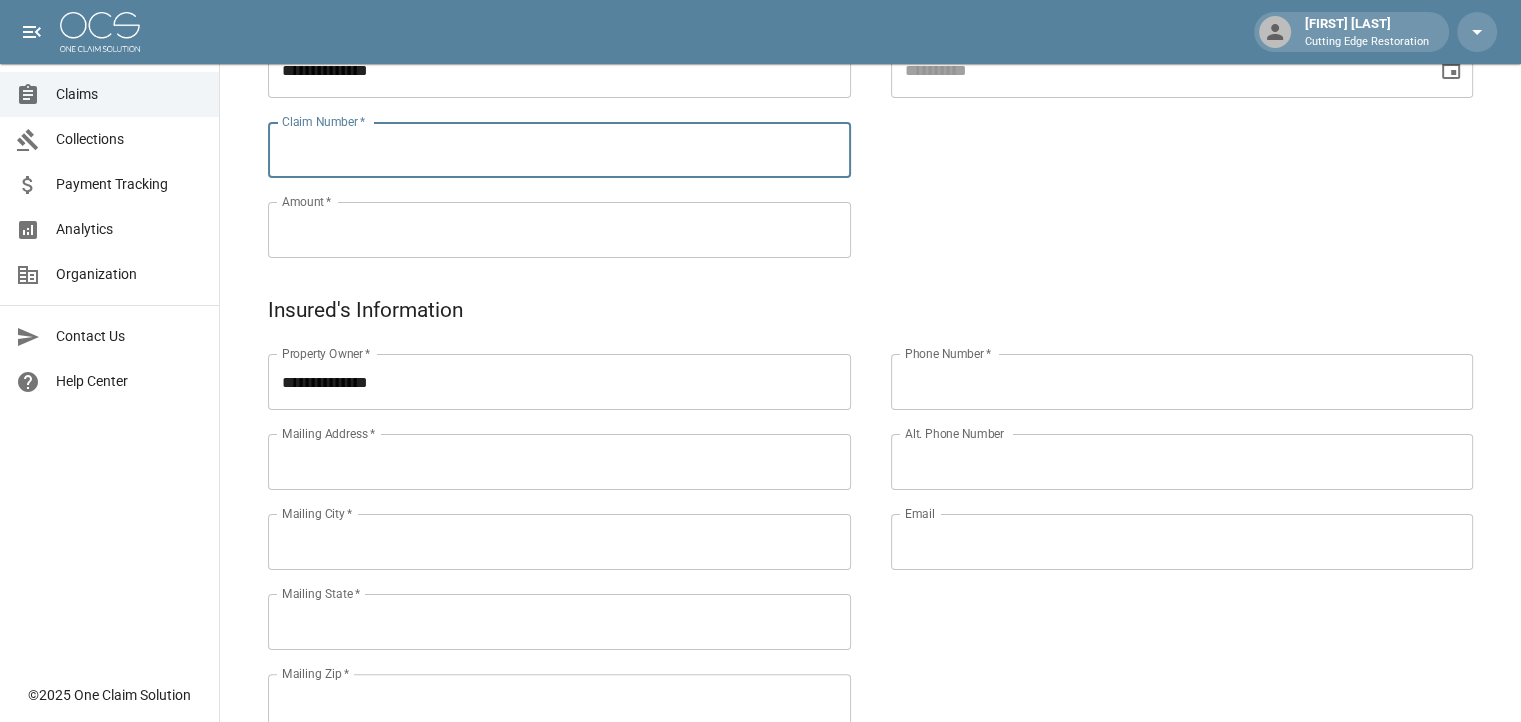 paste on "**********" 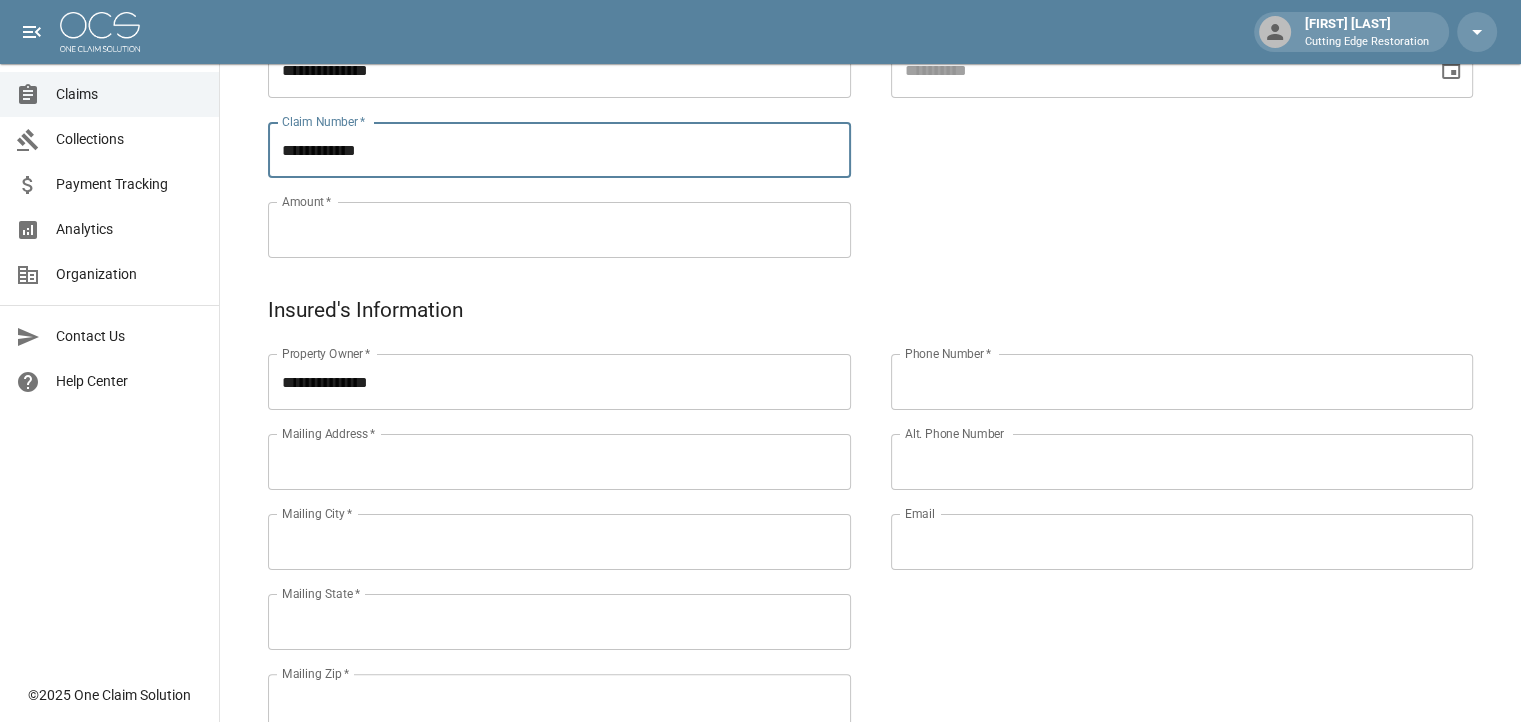 type on "**********" 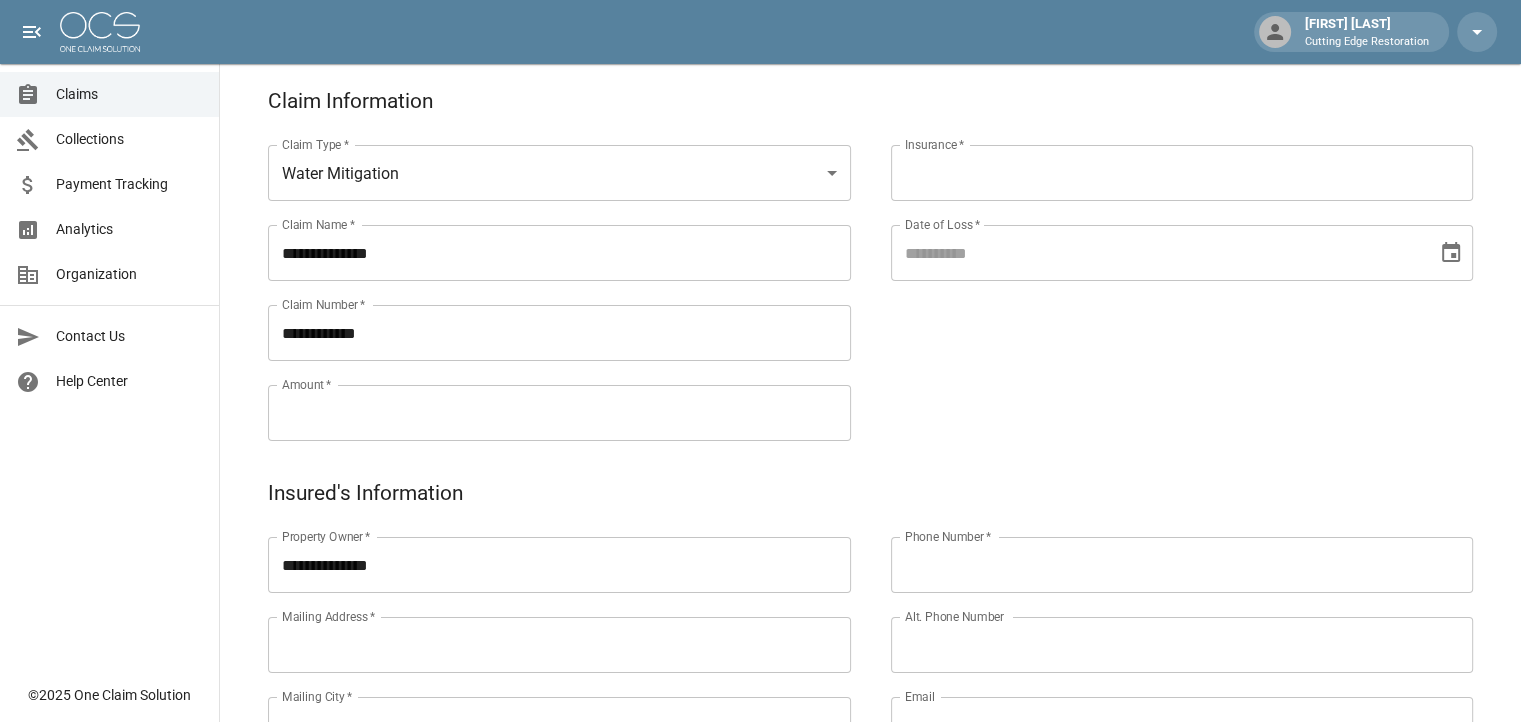scroll, scrollTop: 0, scrollLeft: 0, axis: both 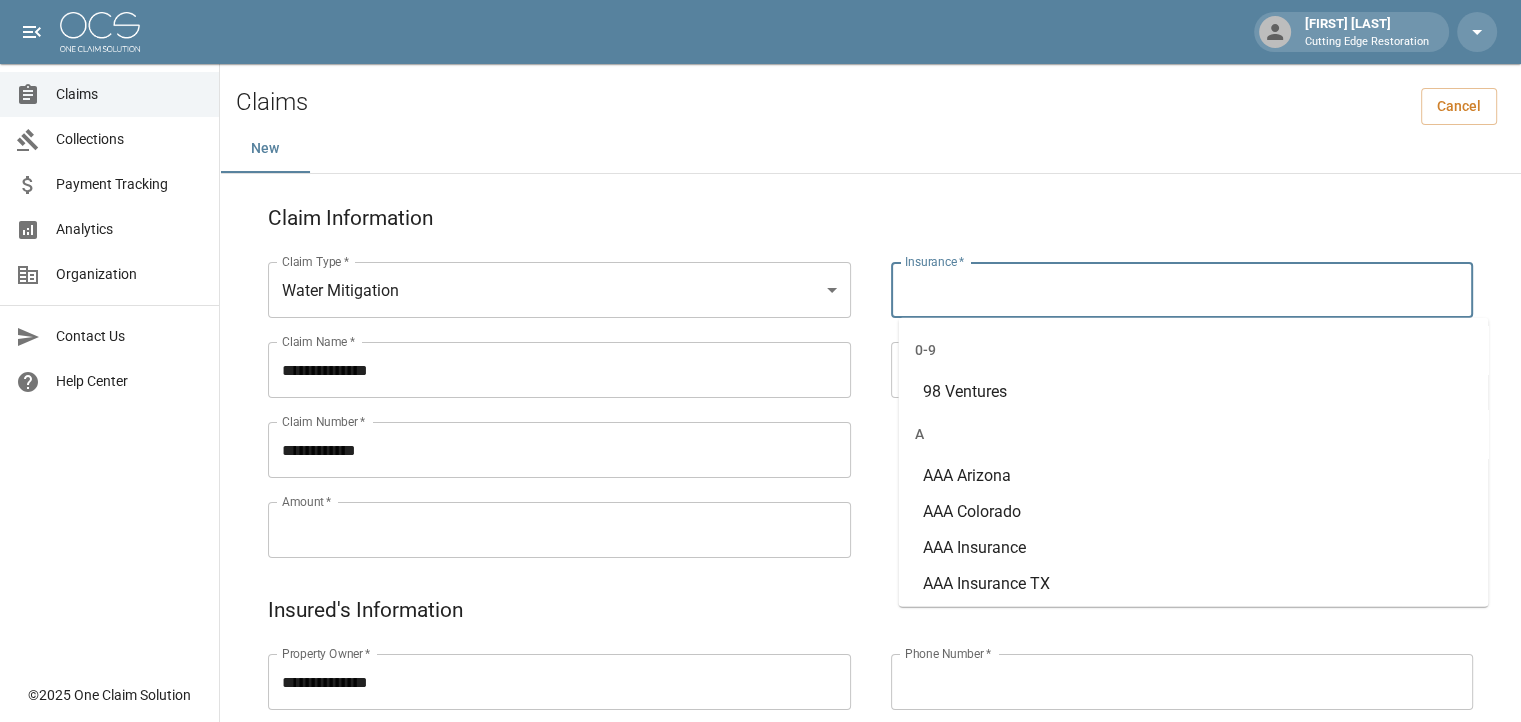 click on "Insurance   *" at bounding box center (1182, 290) 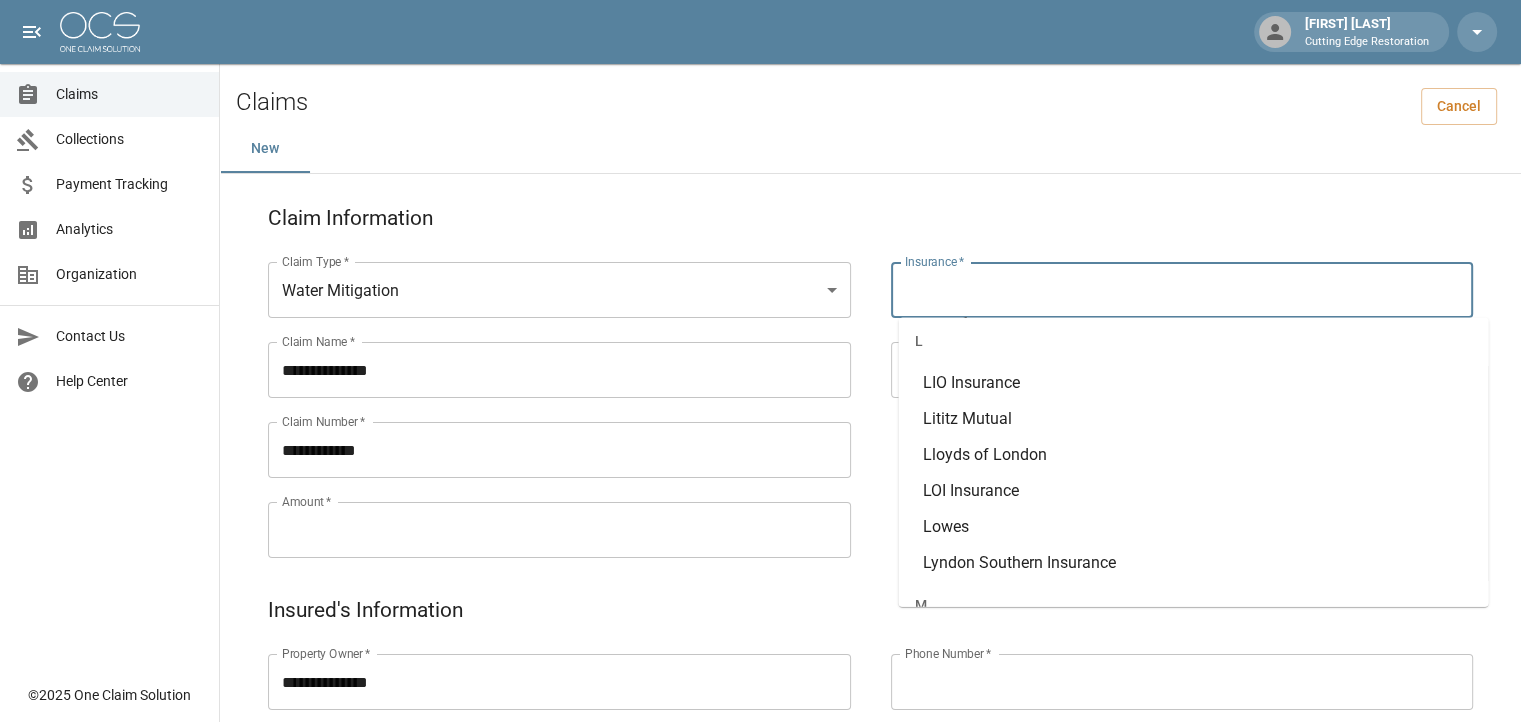 scroll, scrollTop: 10410, scrollLeft: 0, axis: vertical 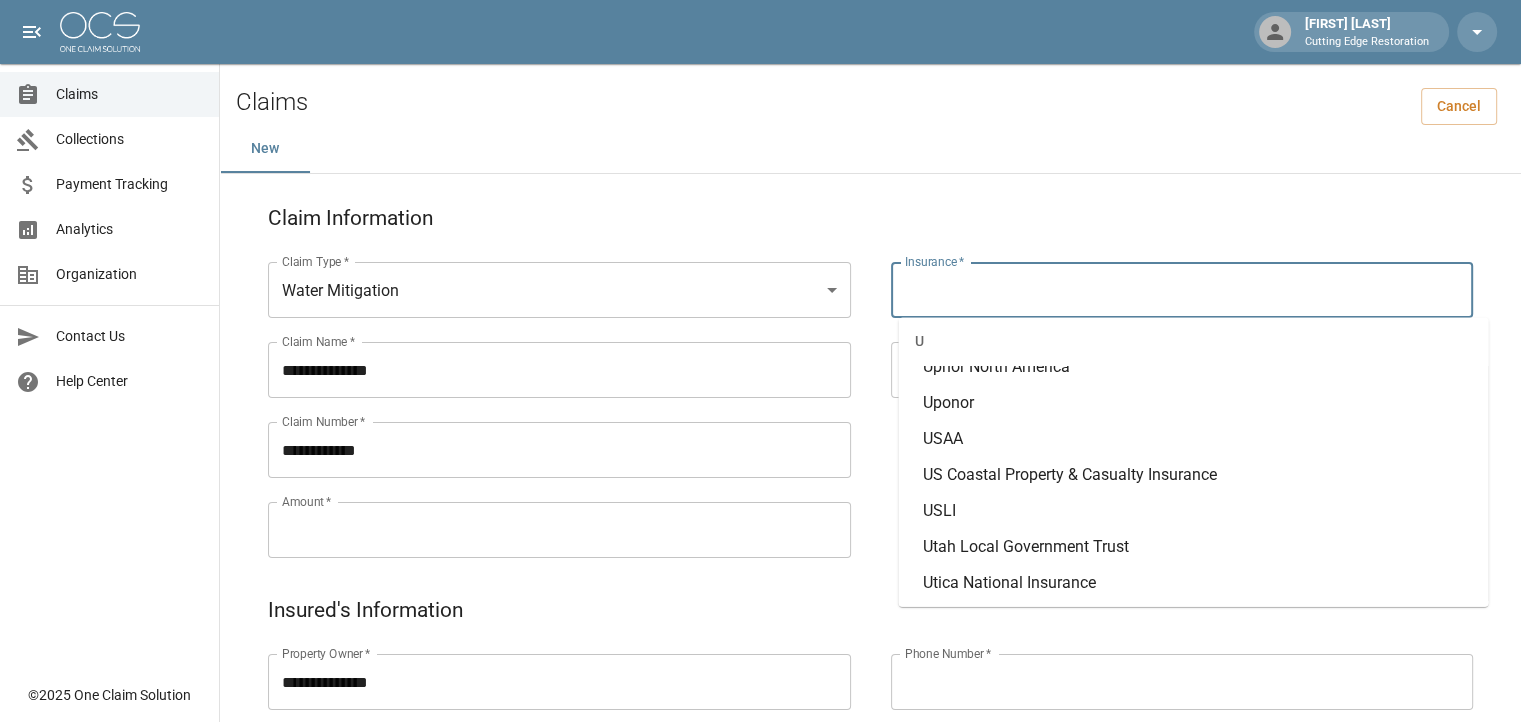 click on "USAA" at bounding box center [942, 439] 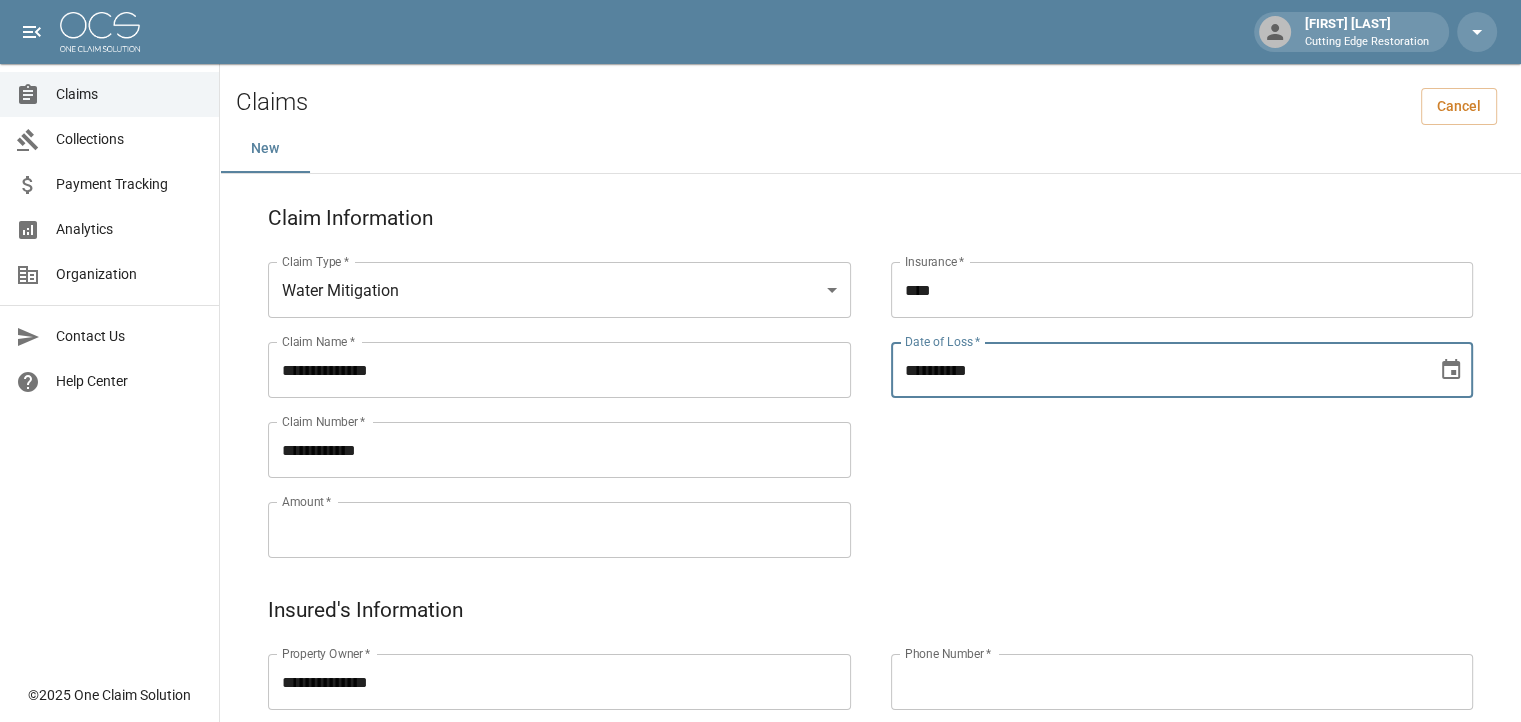 click on "**********" at bounding box center (1157, 370) 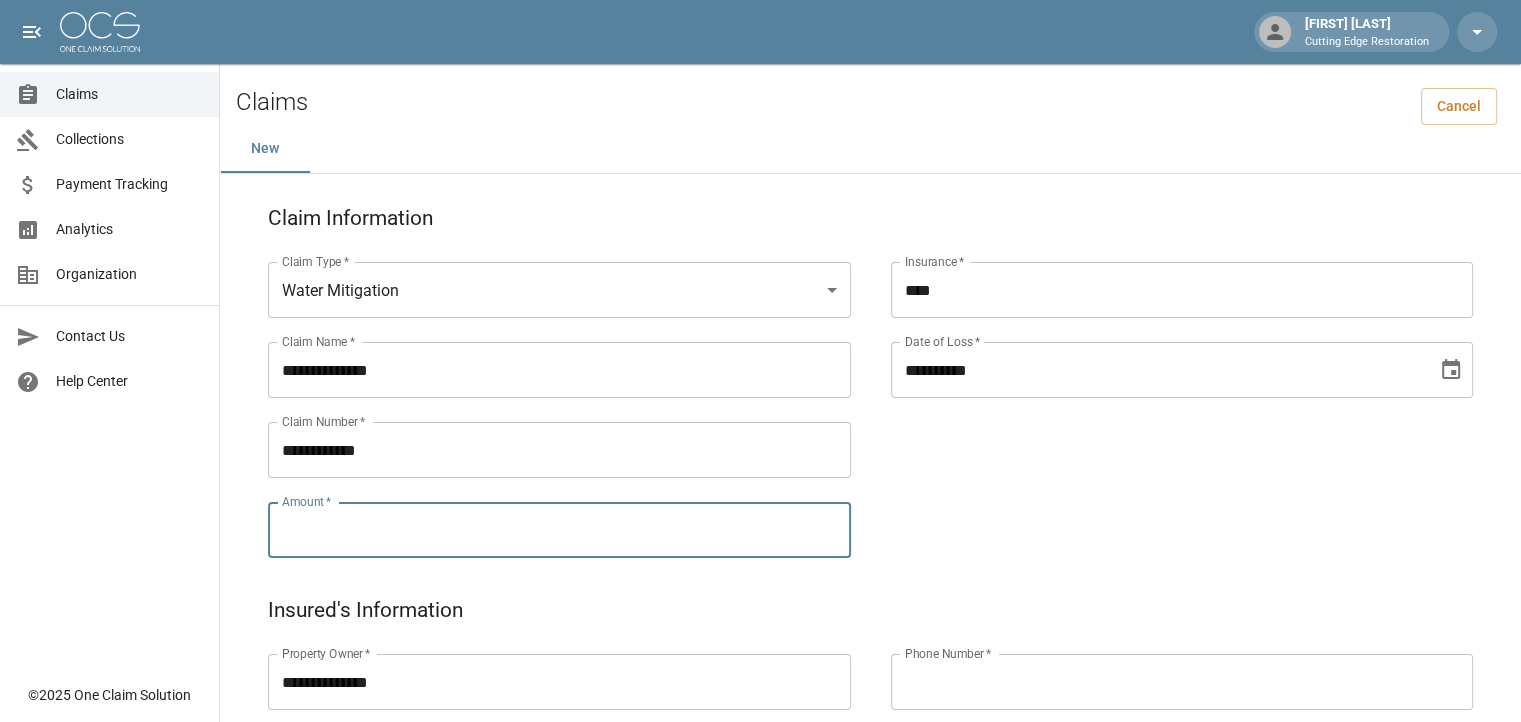 click on "Amount   *" at bounding box center [559, 530] 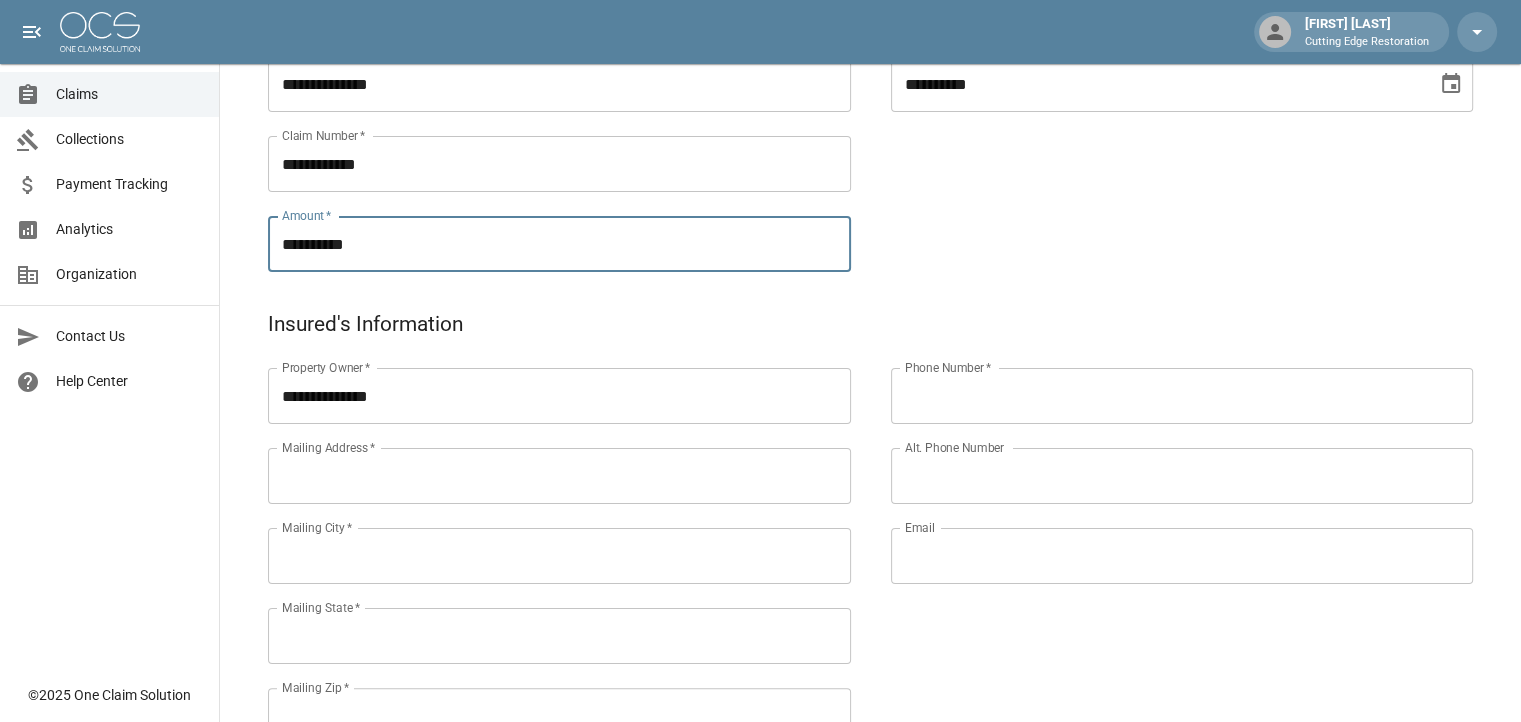 scroll, scrollTop: 300, scrollLeft: 0, axis: vertical 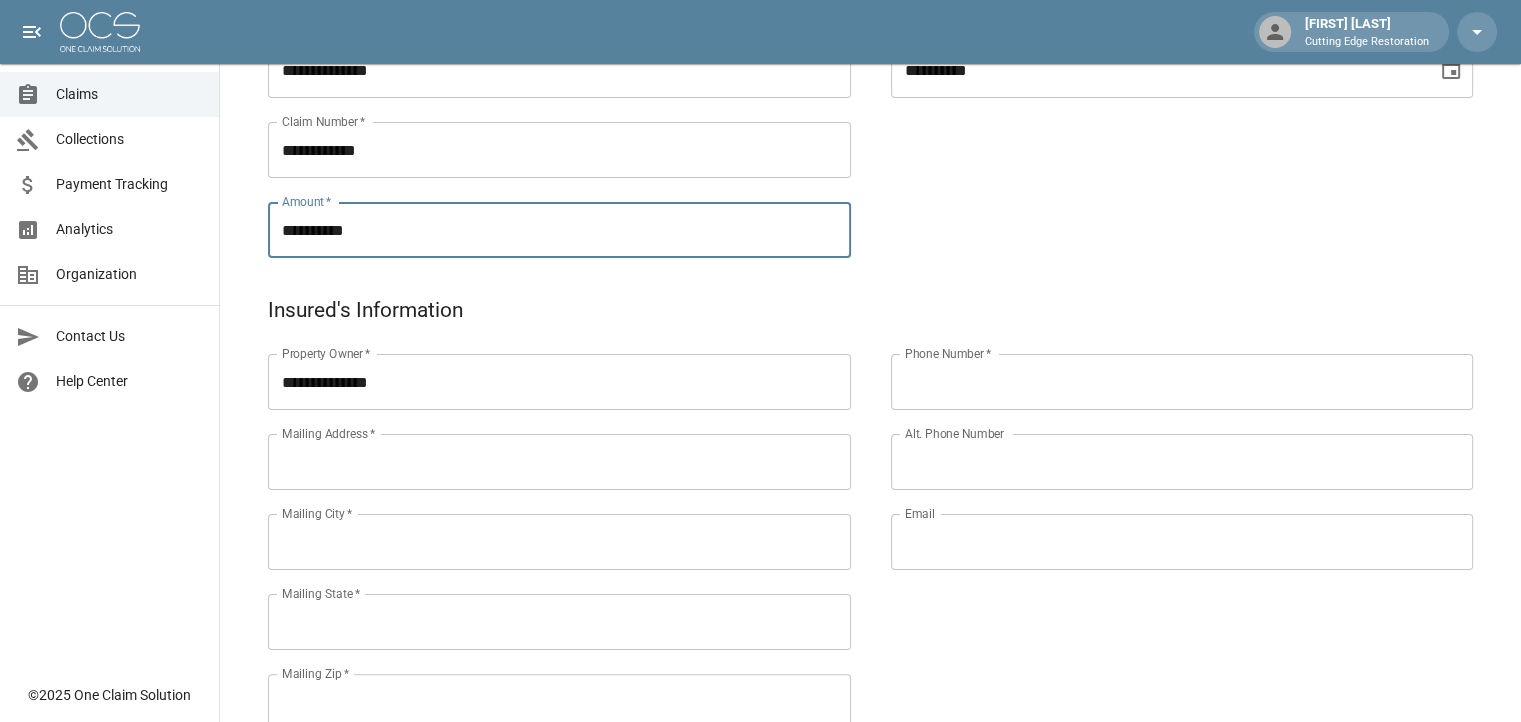type on "**********" 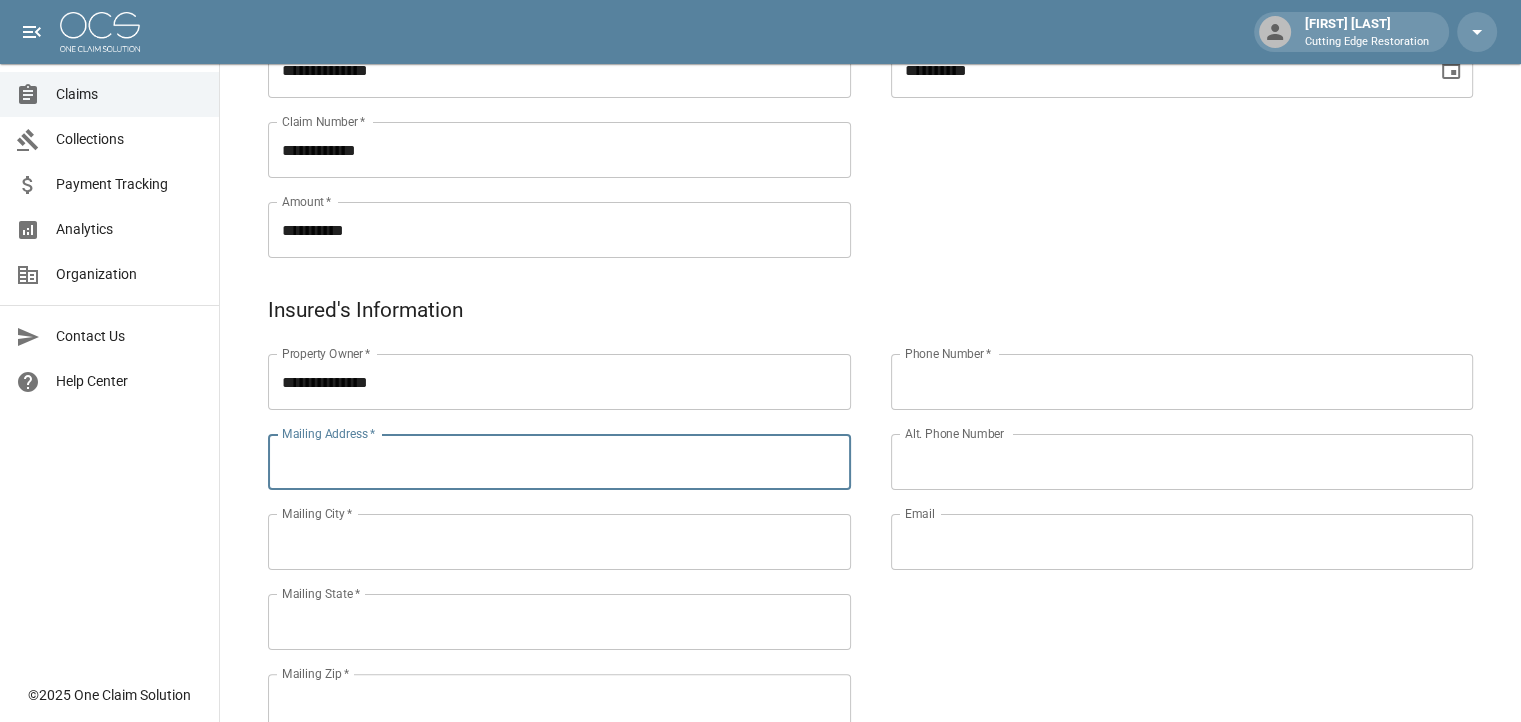click on "Mailing Address   *" at bounding box center [559, 462] 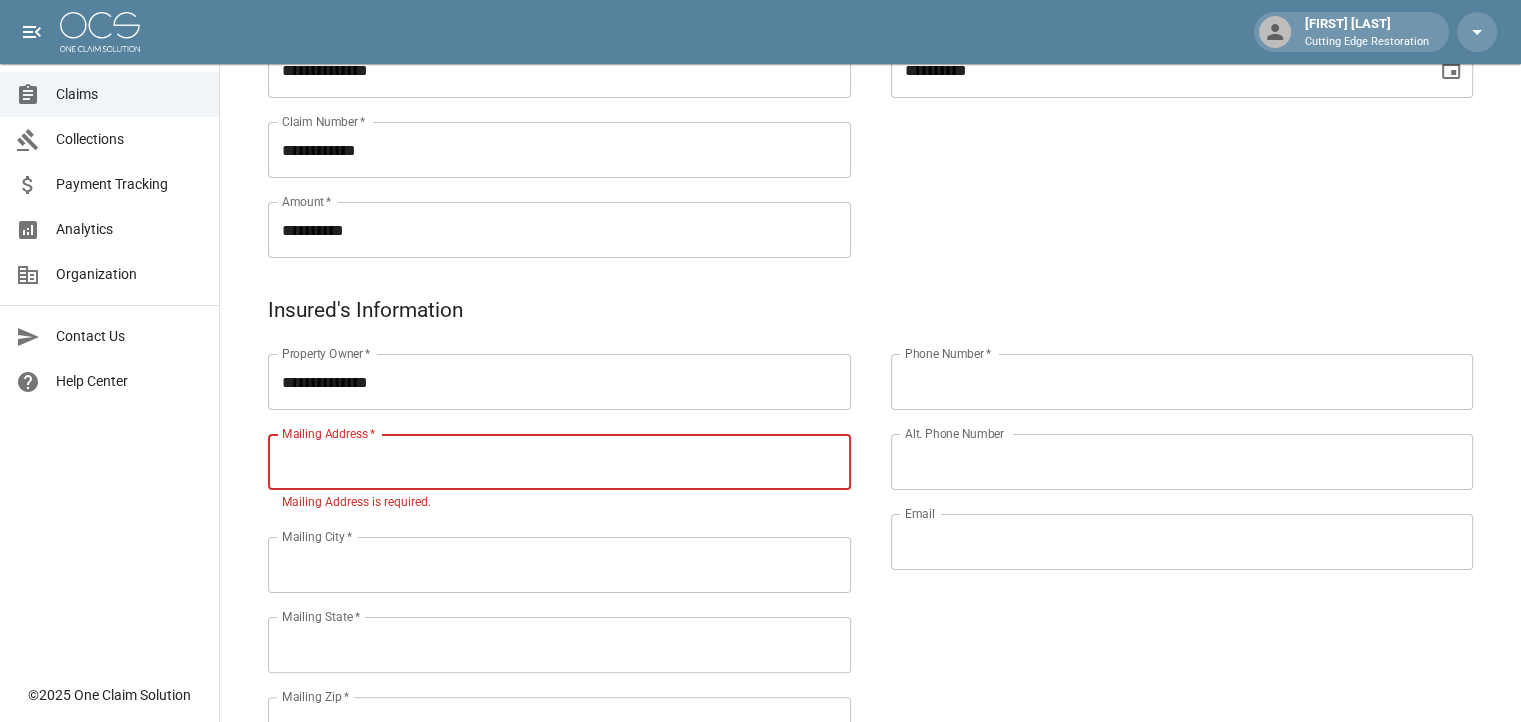 paste on "**********" 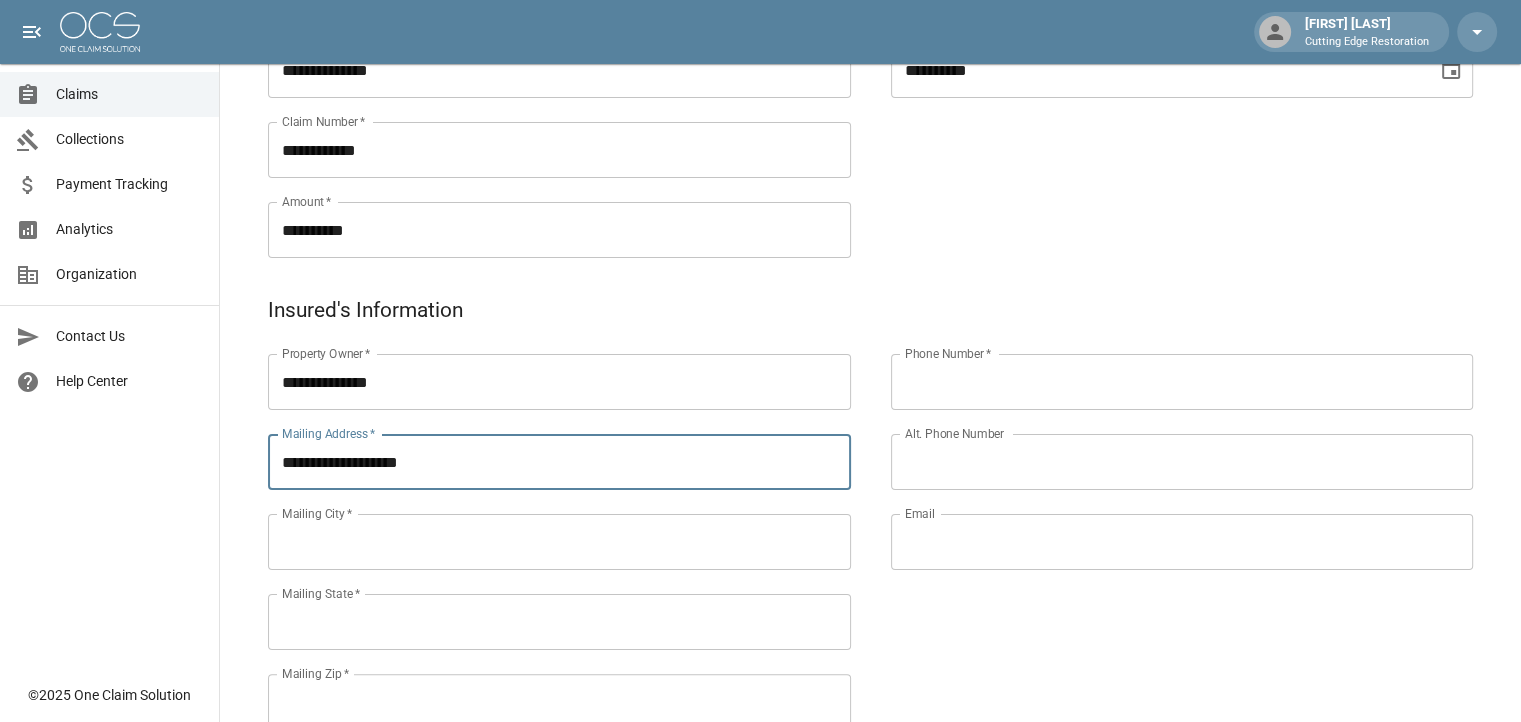 type on "**********" 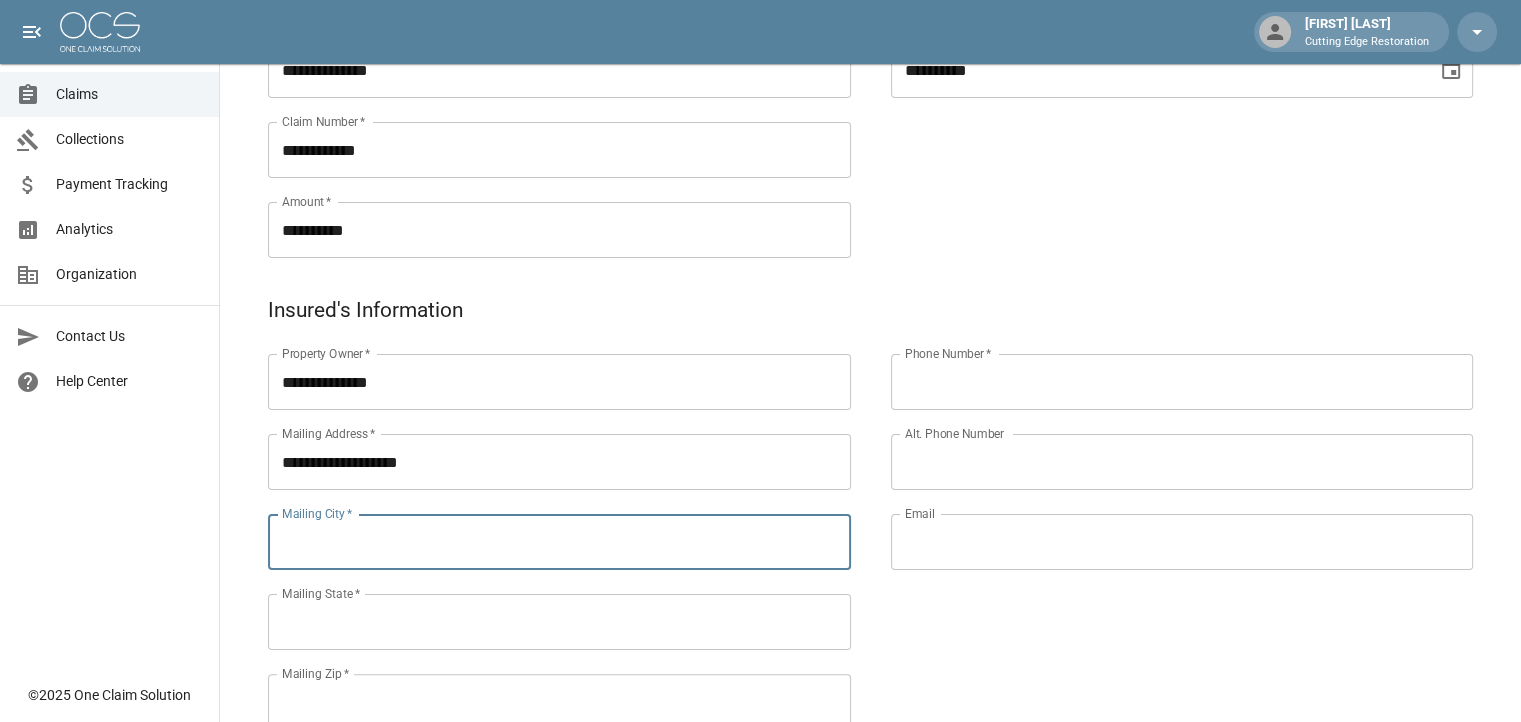type on "********" 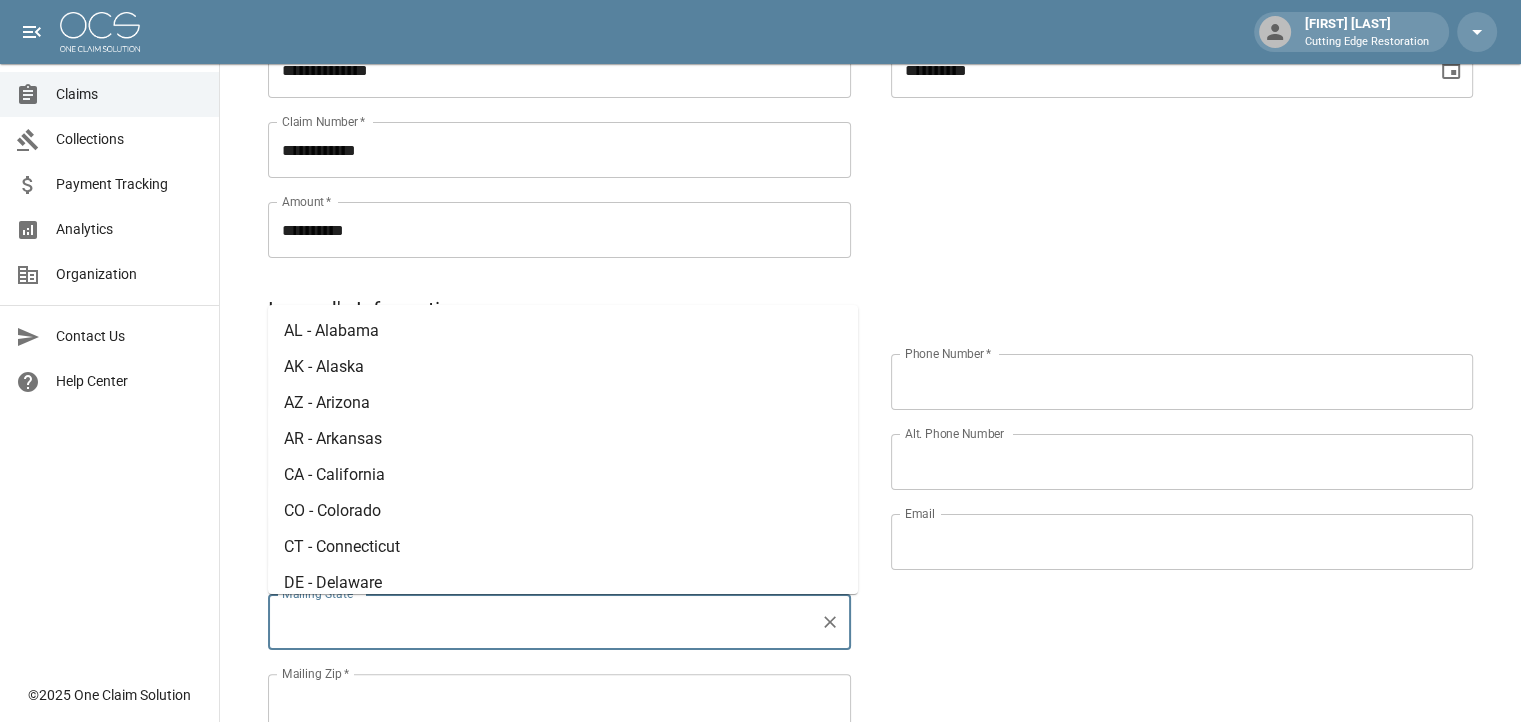 click on "Mailing State   *" at bounding box center (544, 622) 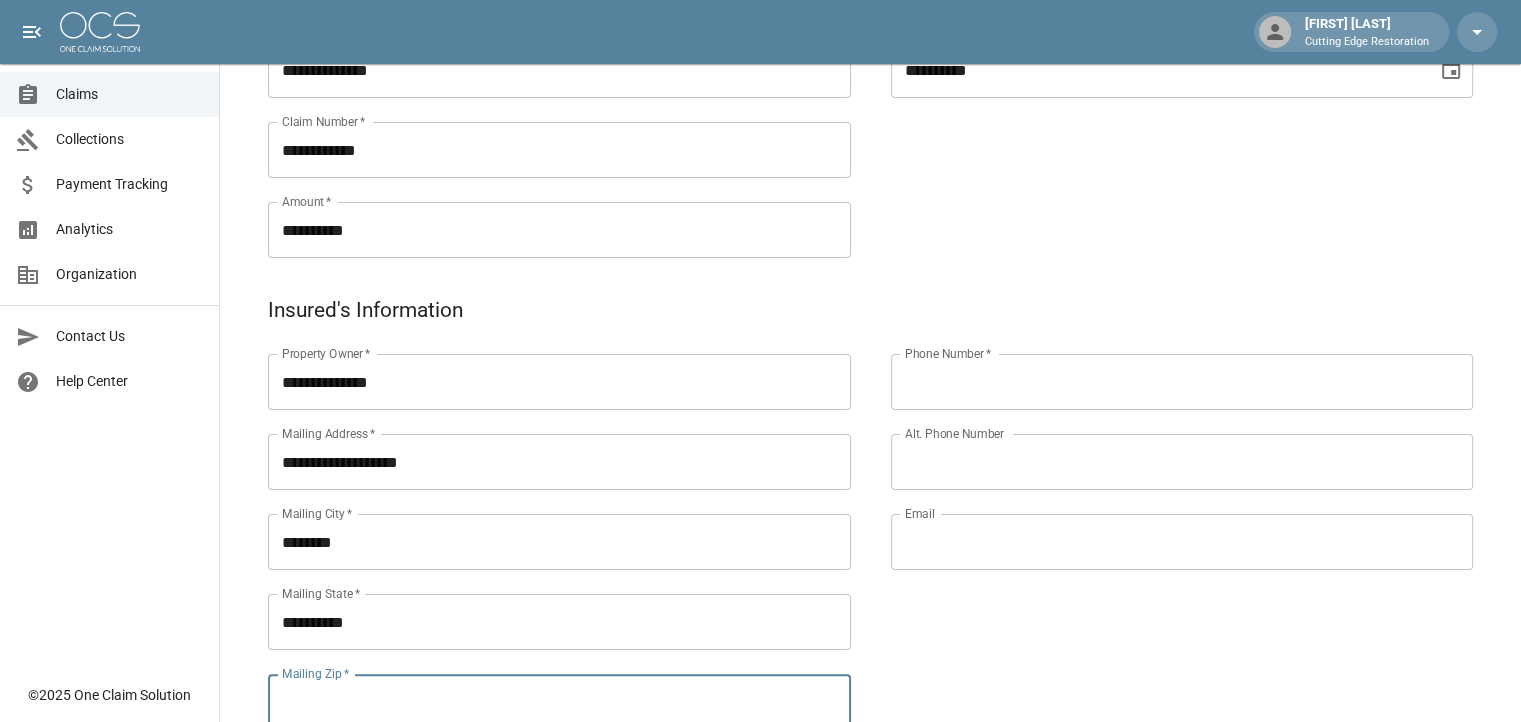 click on "Mailing Zip   *" at bounding box center [559, 702] 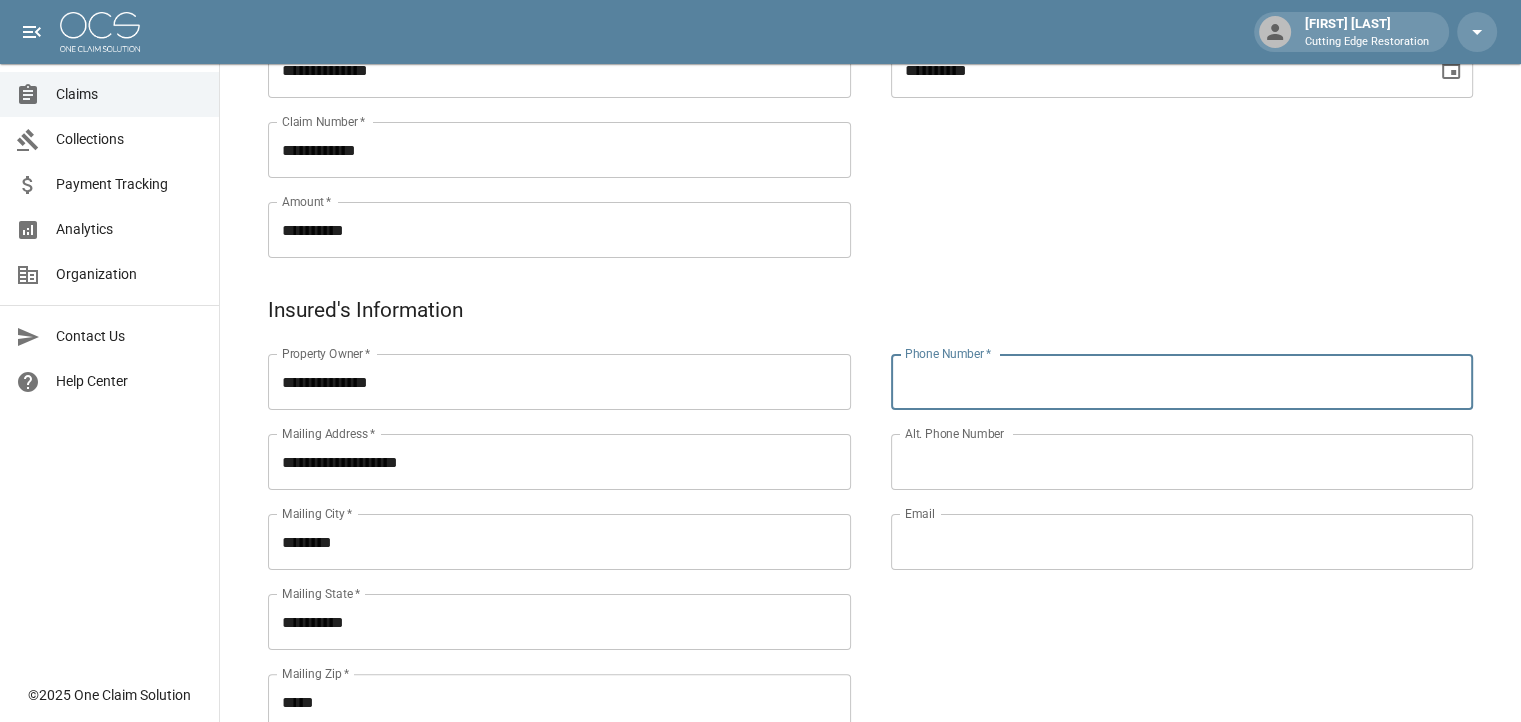 click on "Phone Number   *" at bounding box center (1182, 382) 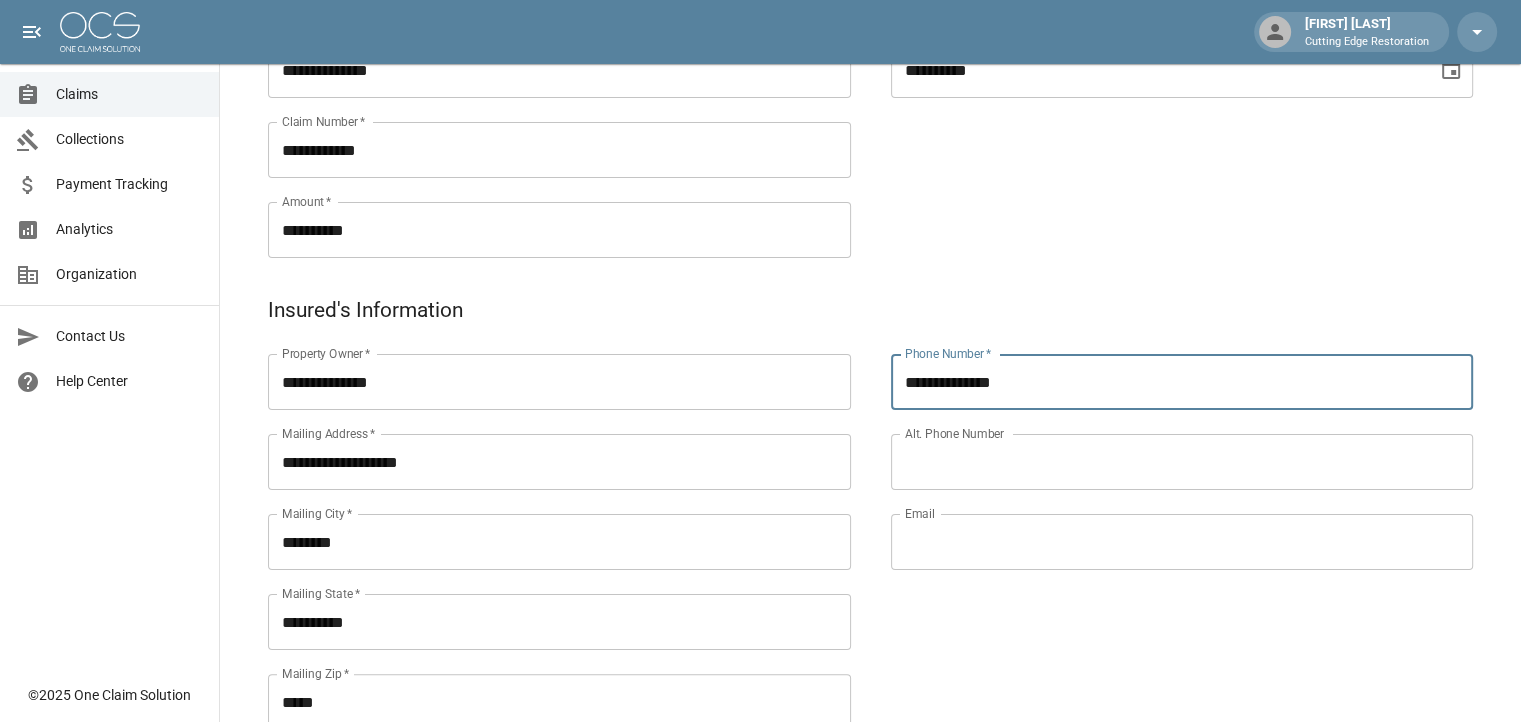 type on "**********" 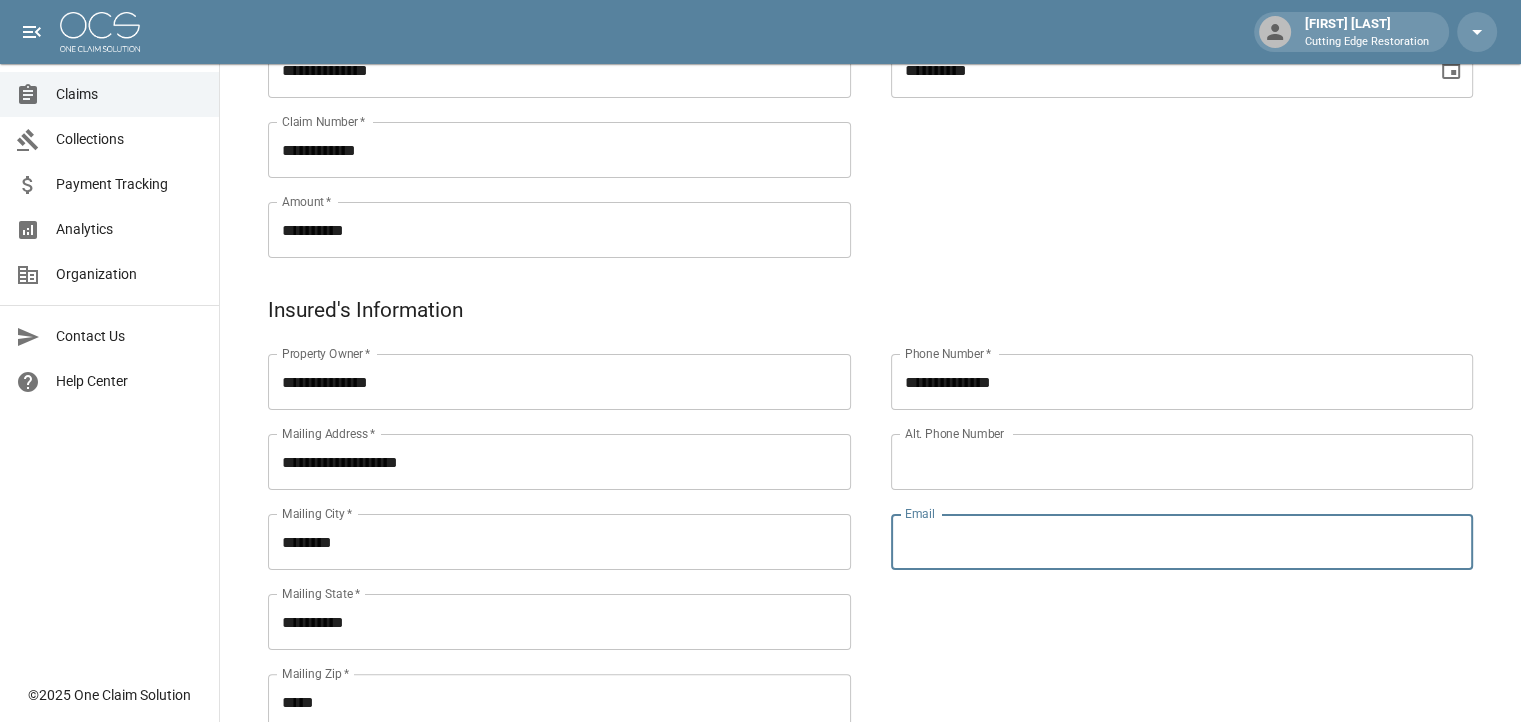 paste on "**********" 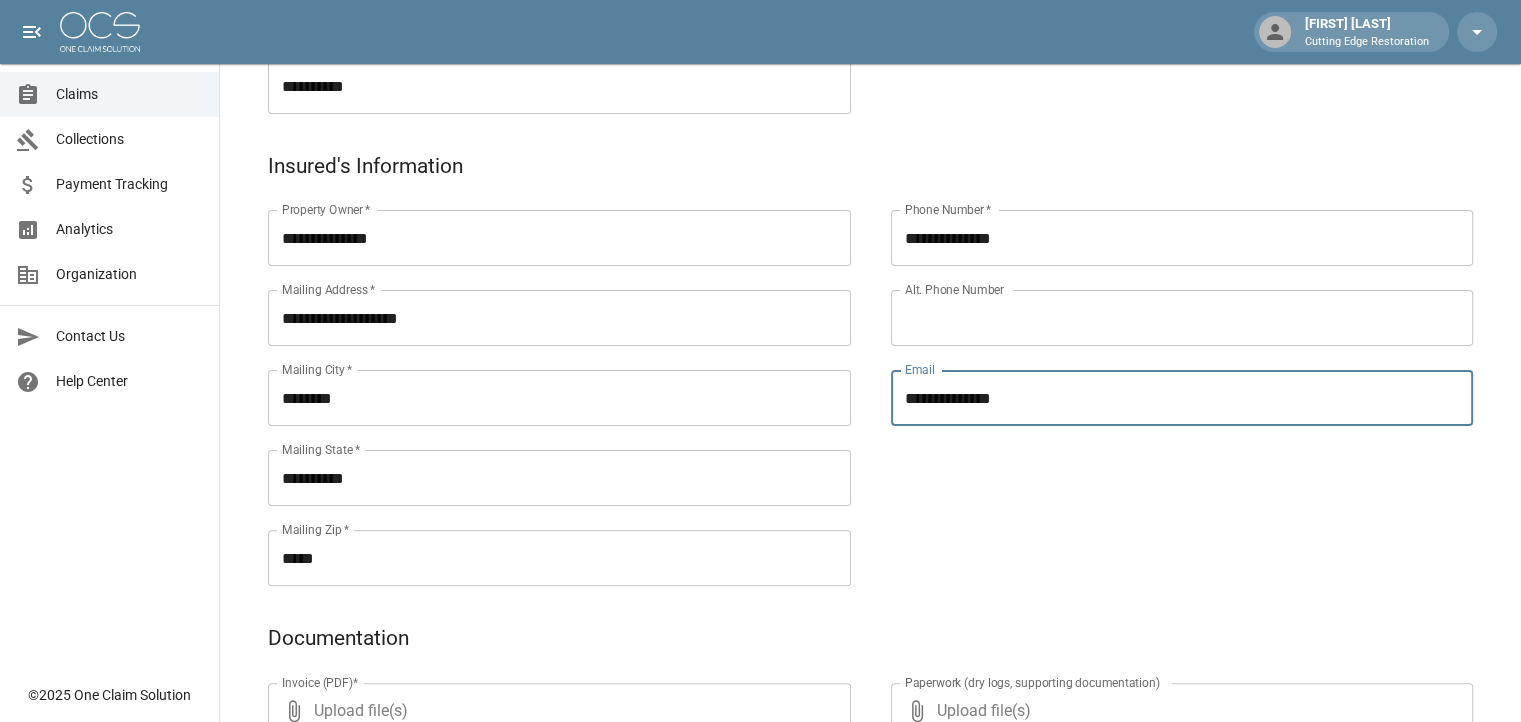 scroll, scrollTop: 800, scrollLeft: 0, axis: vertical 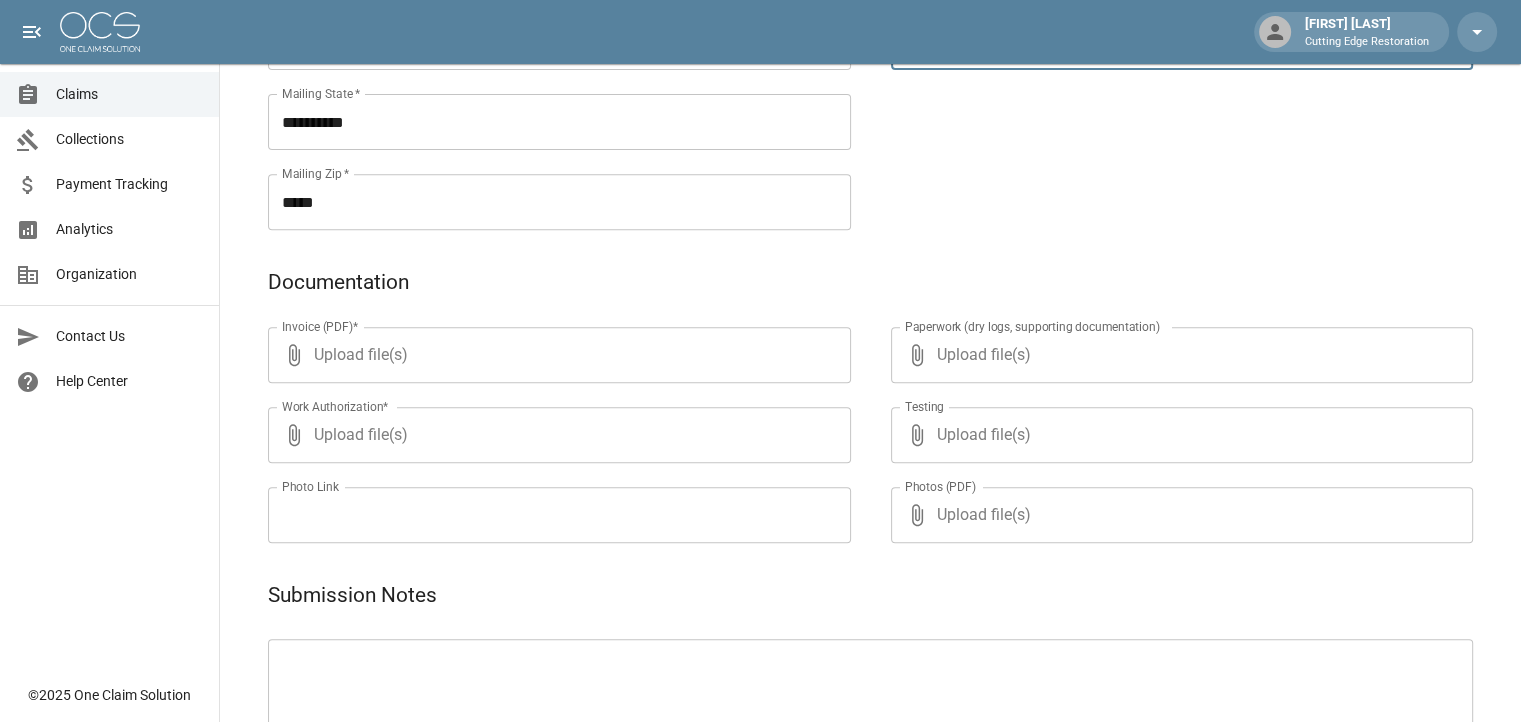 type on "**********" 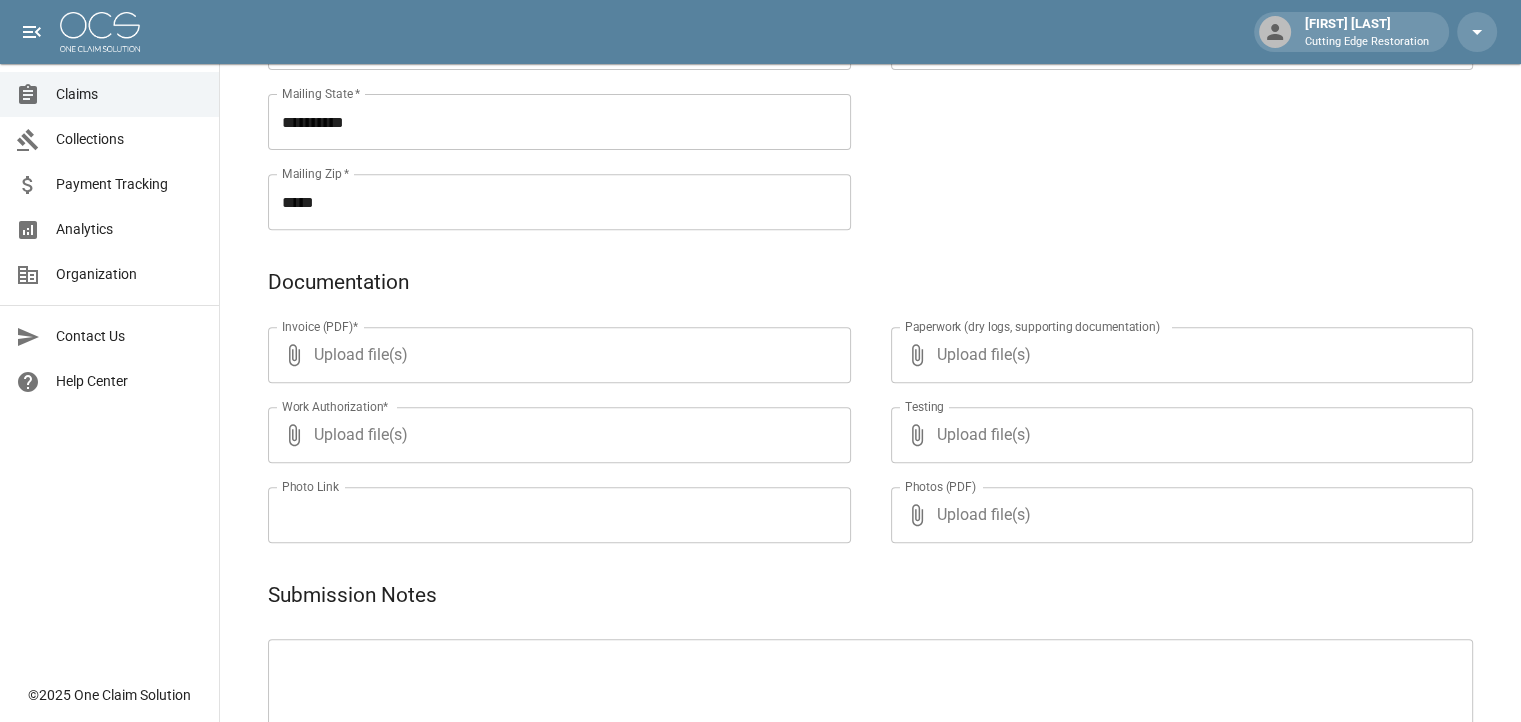 click on "Upload file(s)" at bounding box center (555, 355) 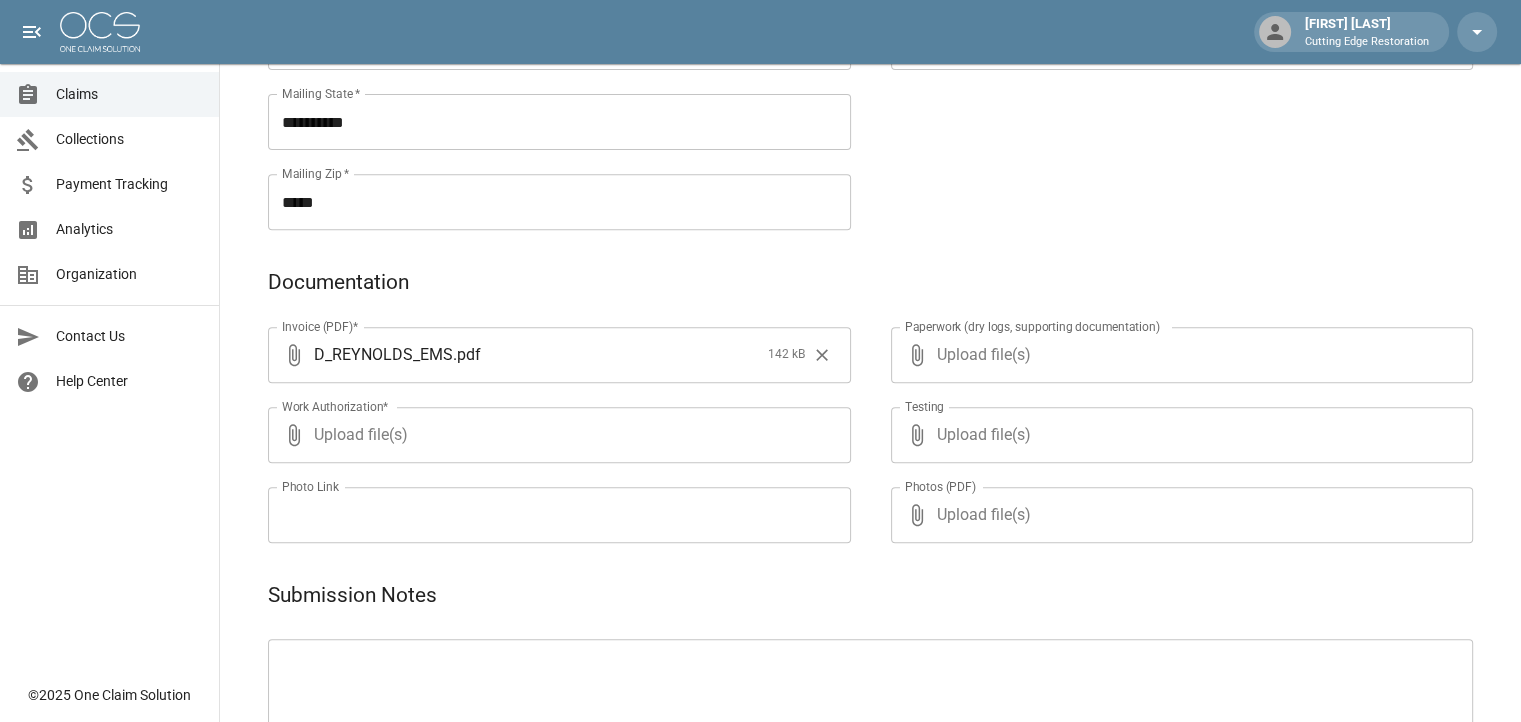 click on "Upload file(s)" at bounding box center (1178, 355) 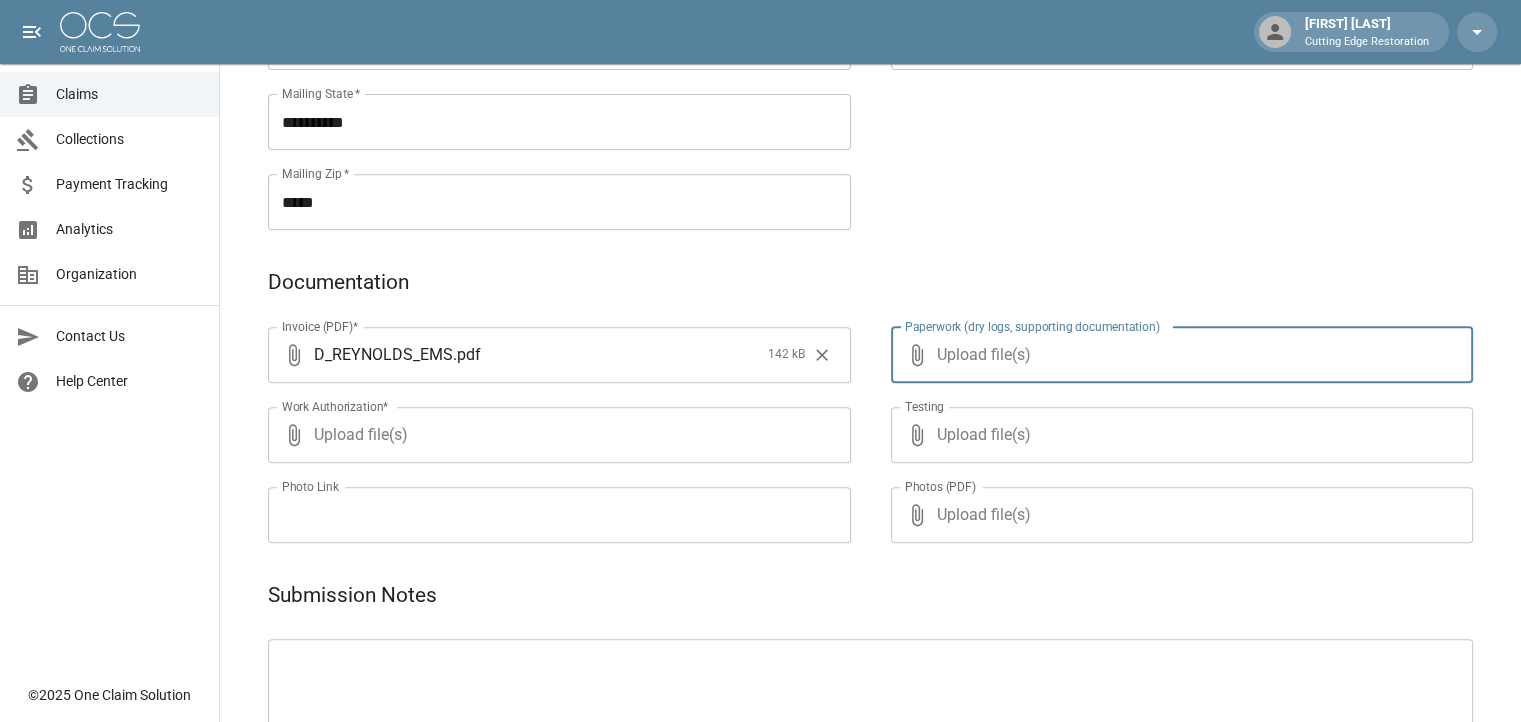 type on "**********" 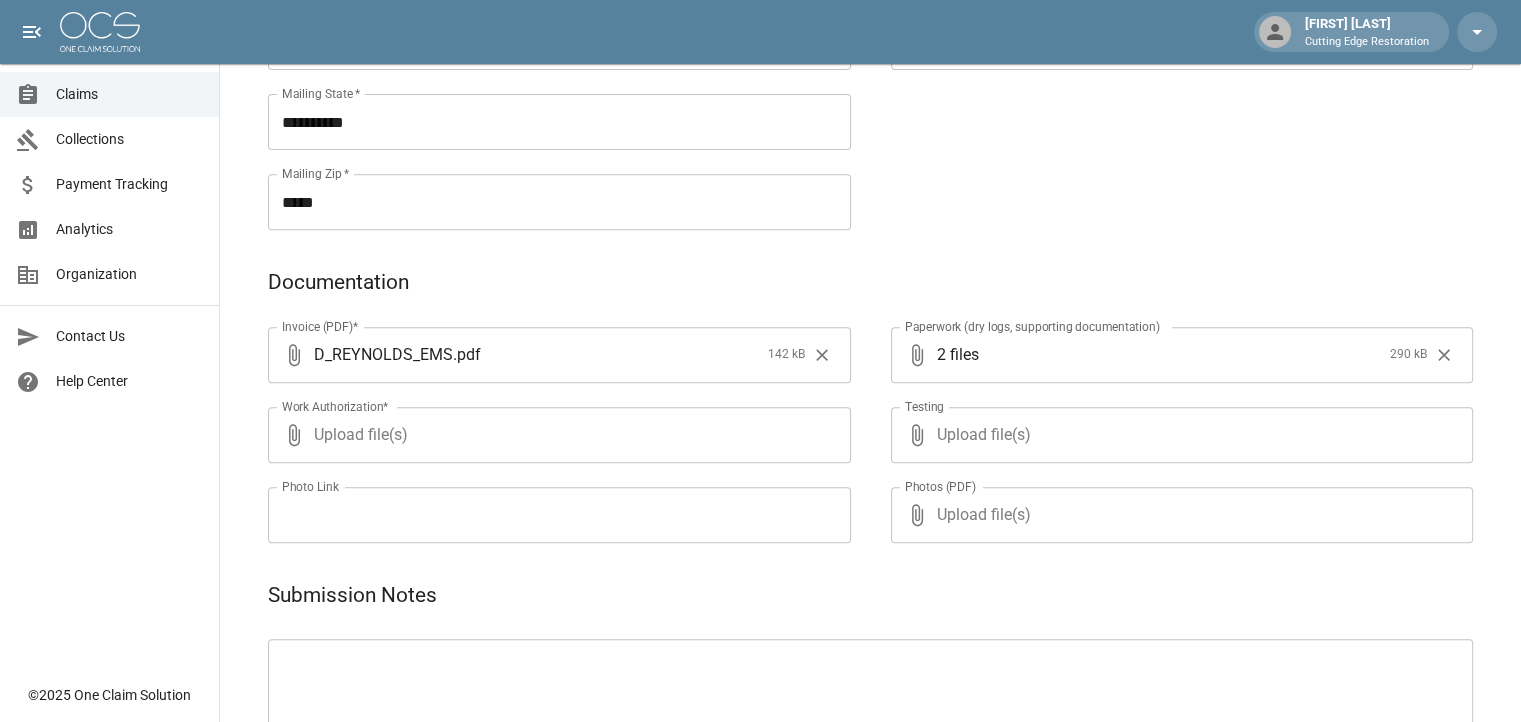 click on "​ Upload file(s) Photos (PDF)" at bounding box center (1182, 515) 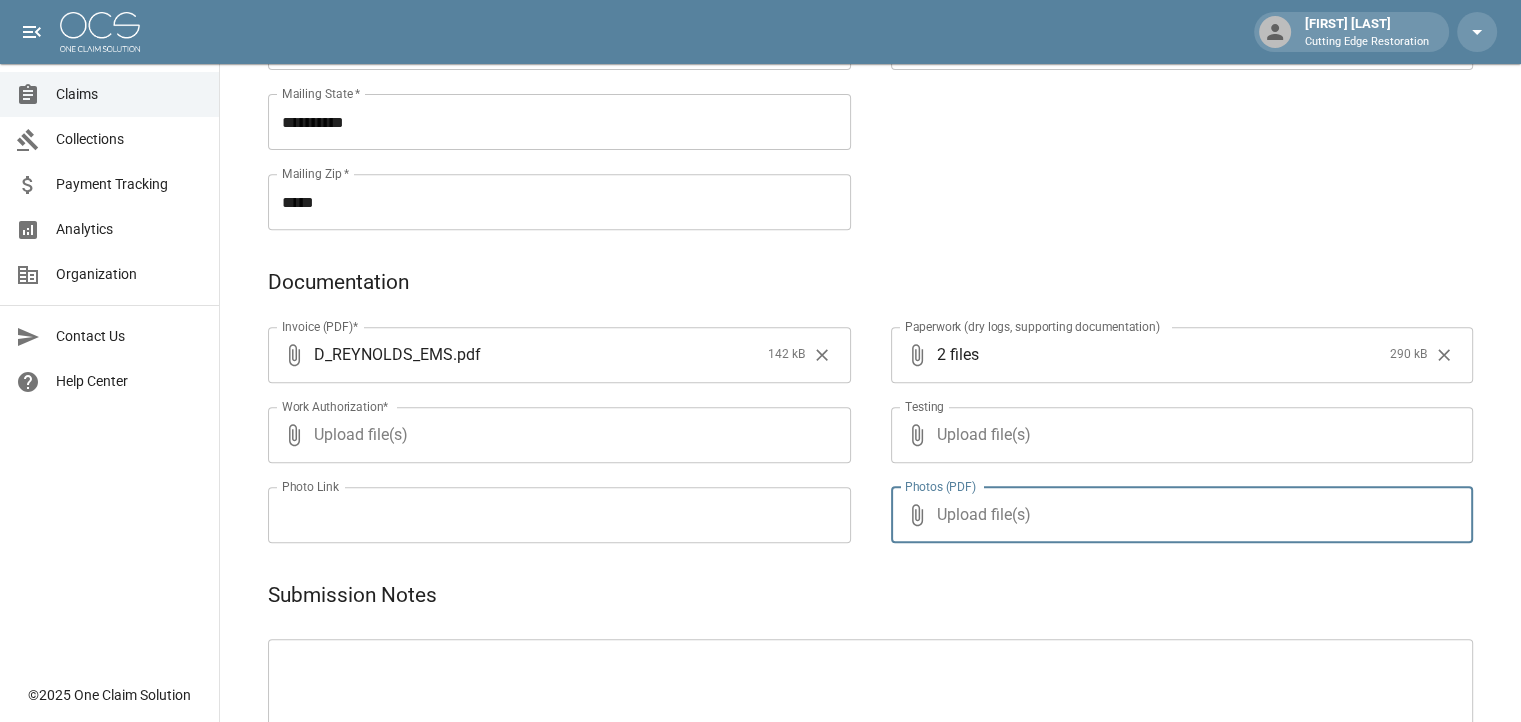 click 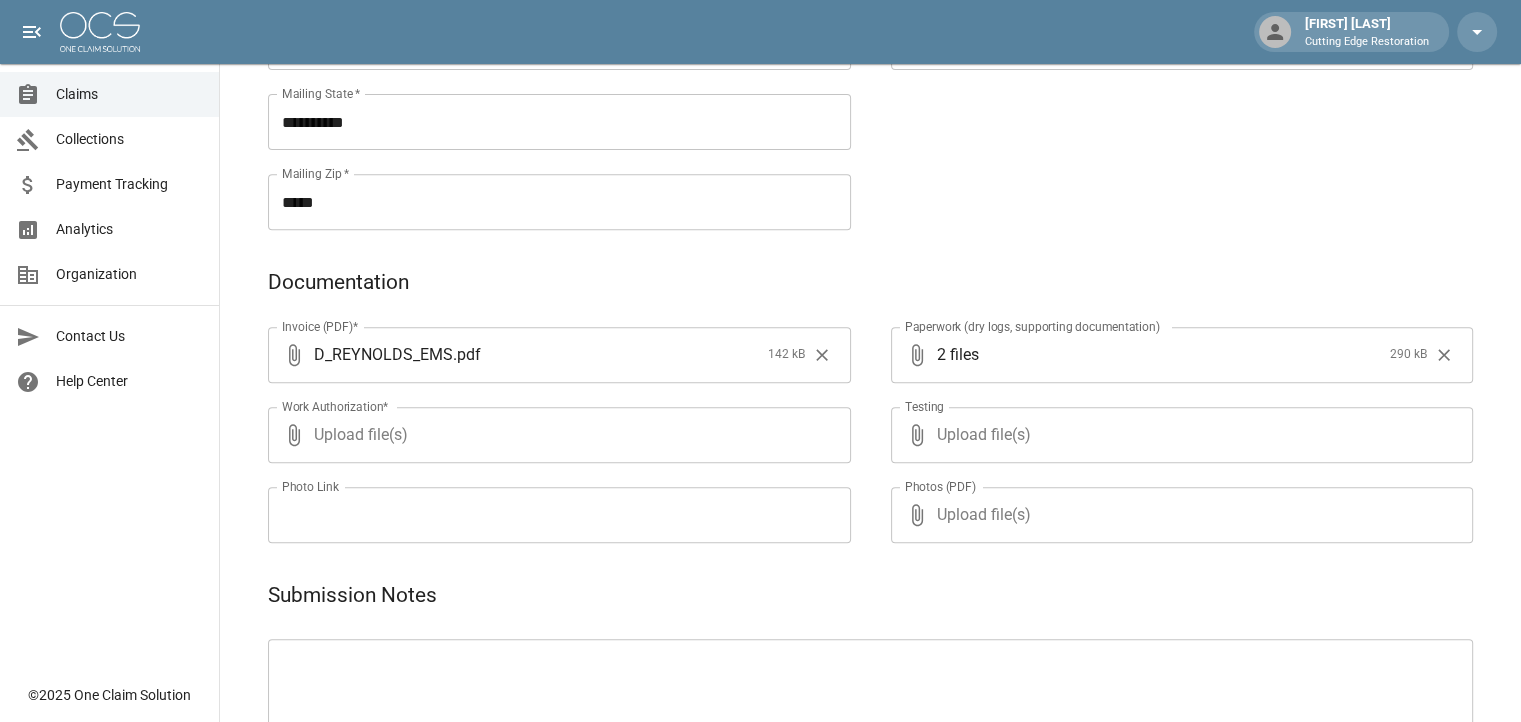 click on "Upload file(s)" at bounding box center (1178, 515) 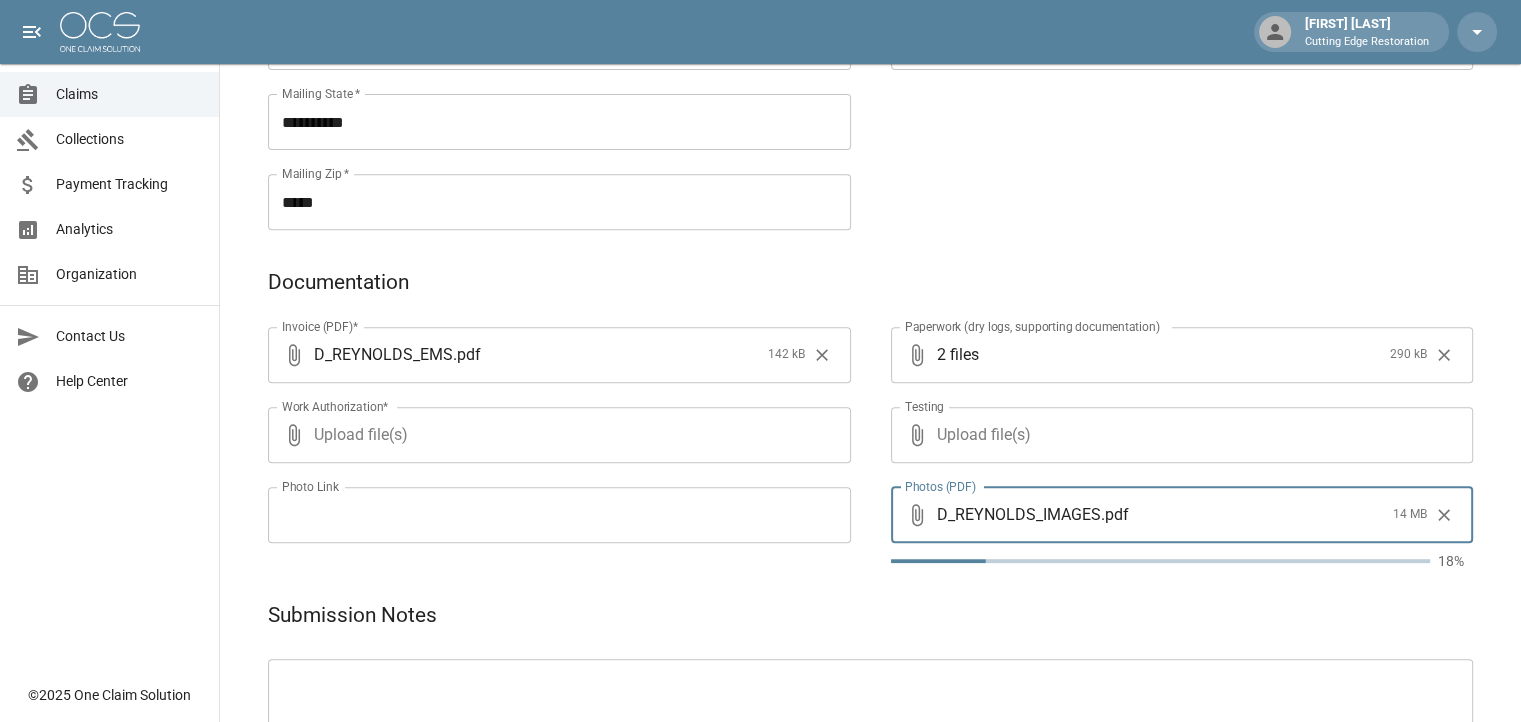 click on "Upload file(s)" at bounding box center (555, 435) 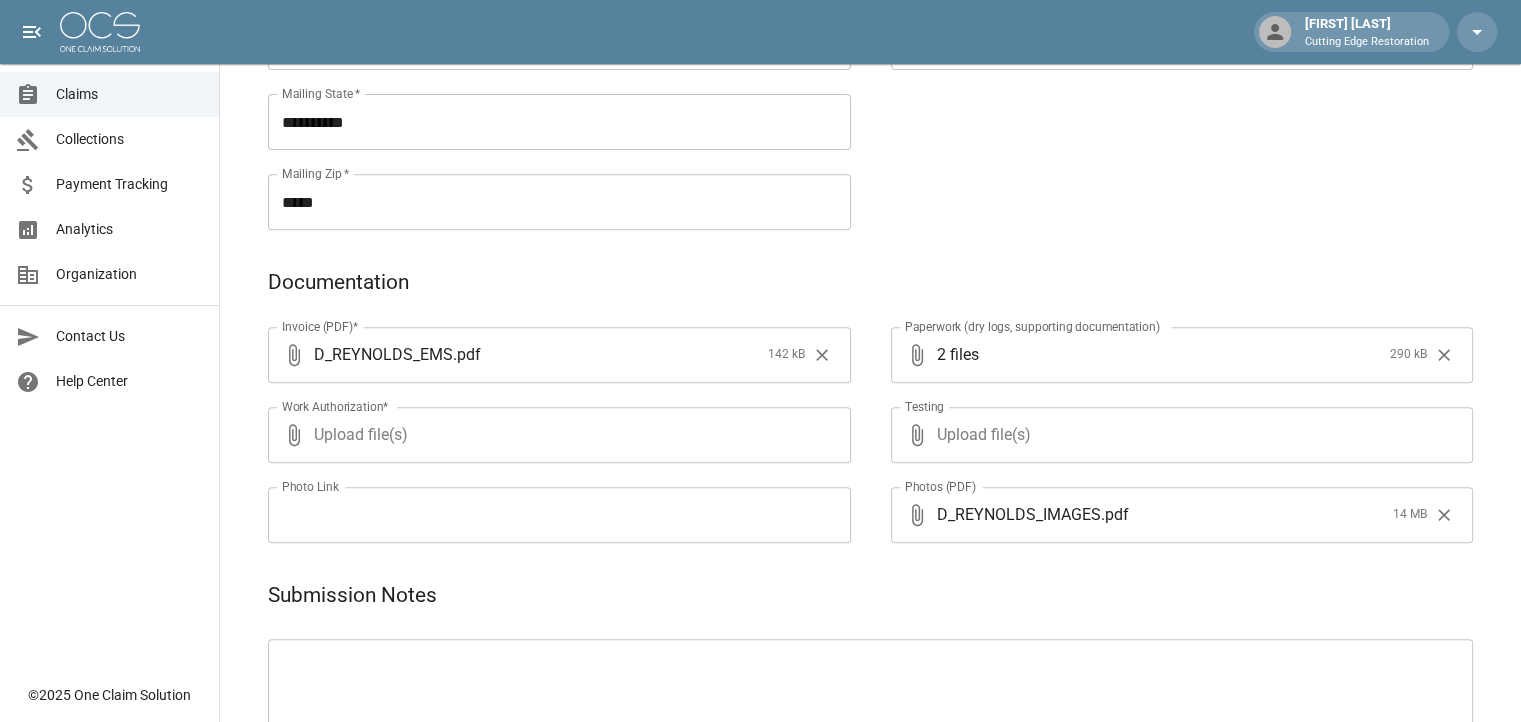 type on "**********" 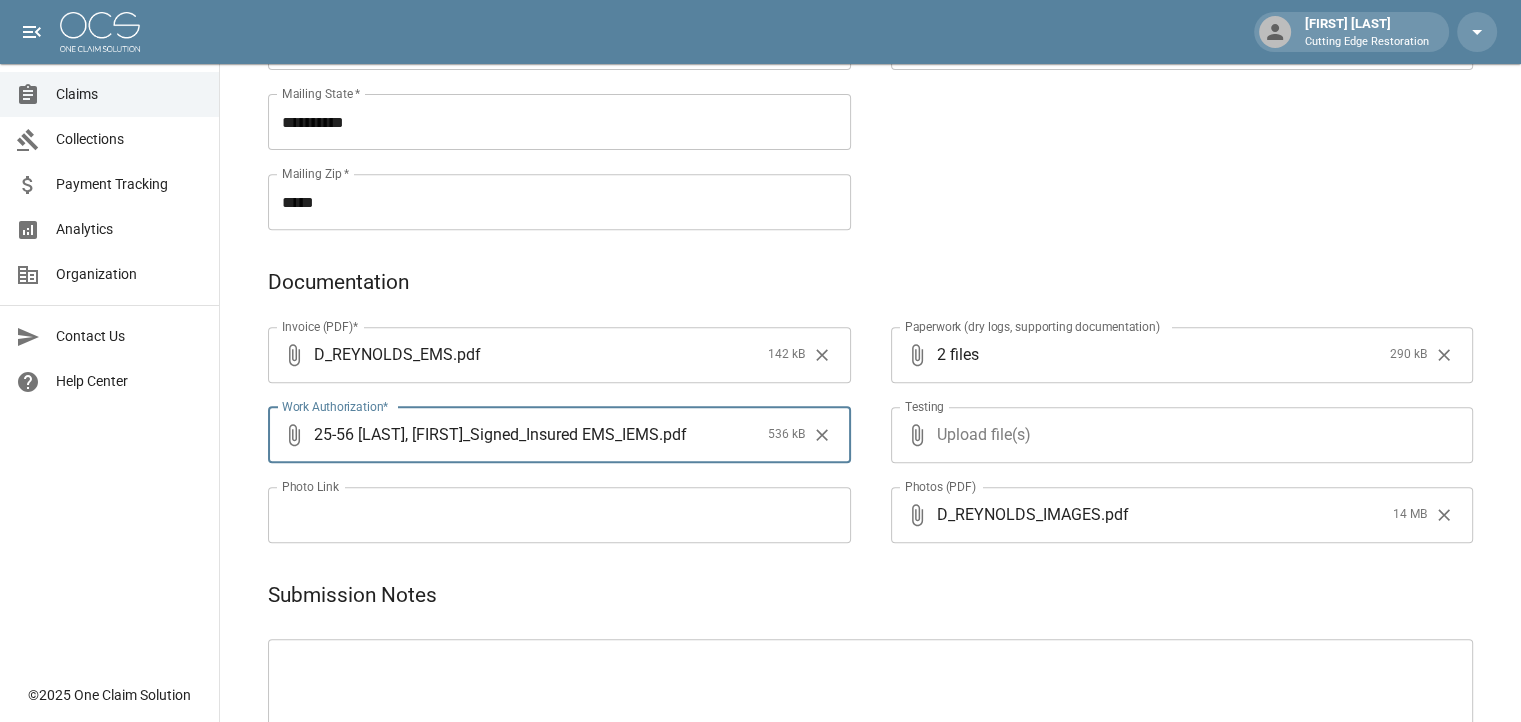 click at bounding box center [870, 701] 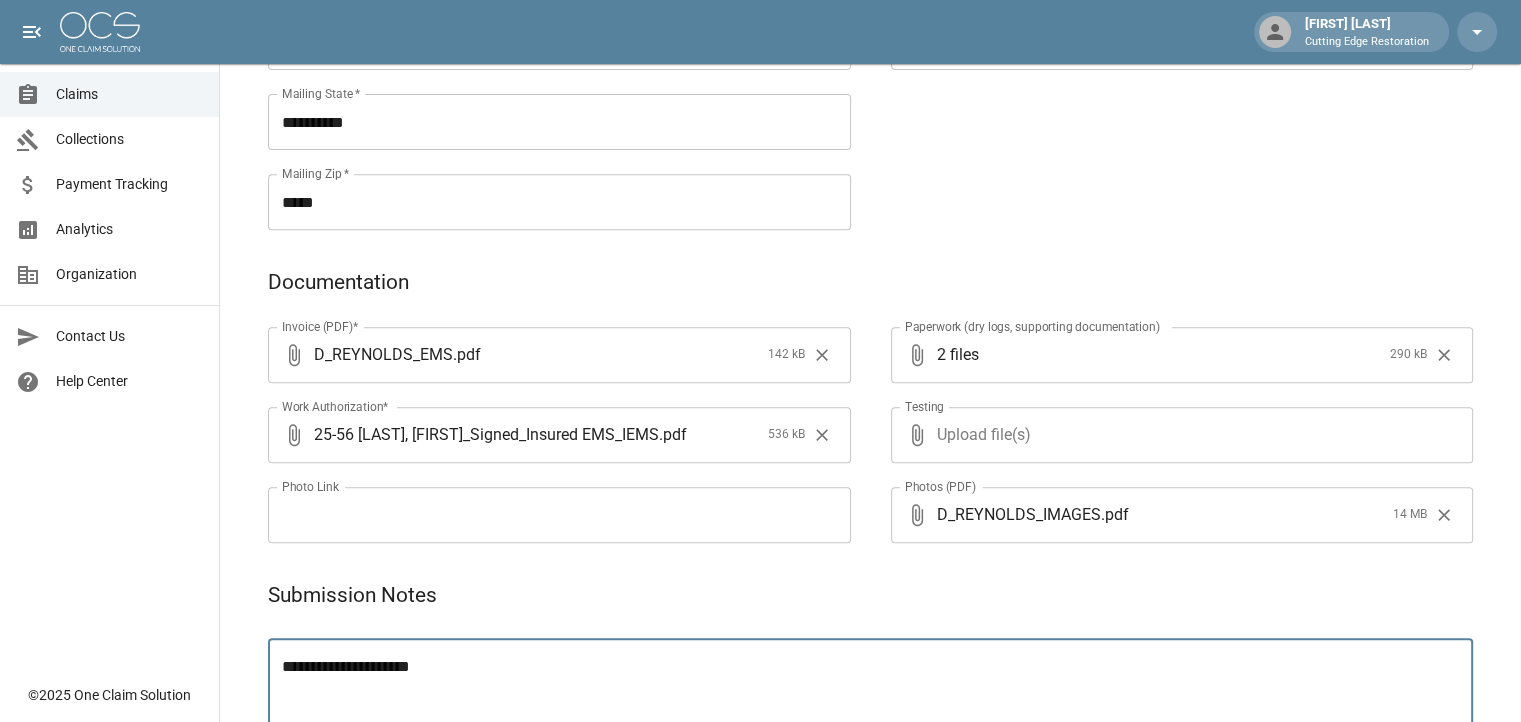 paste on "**********" 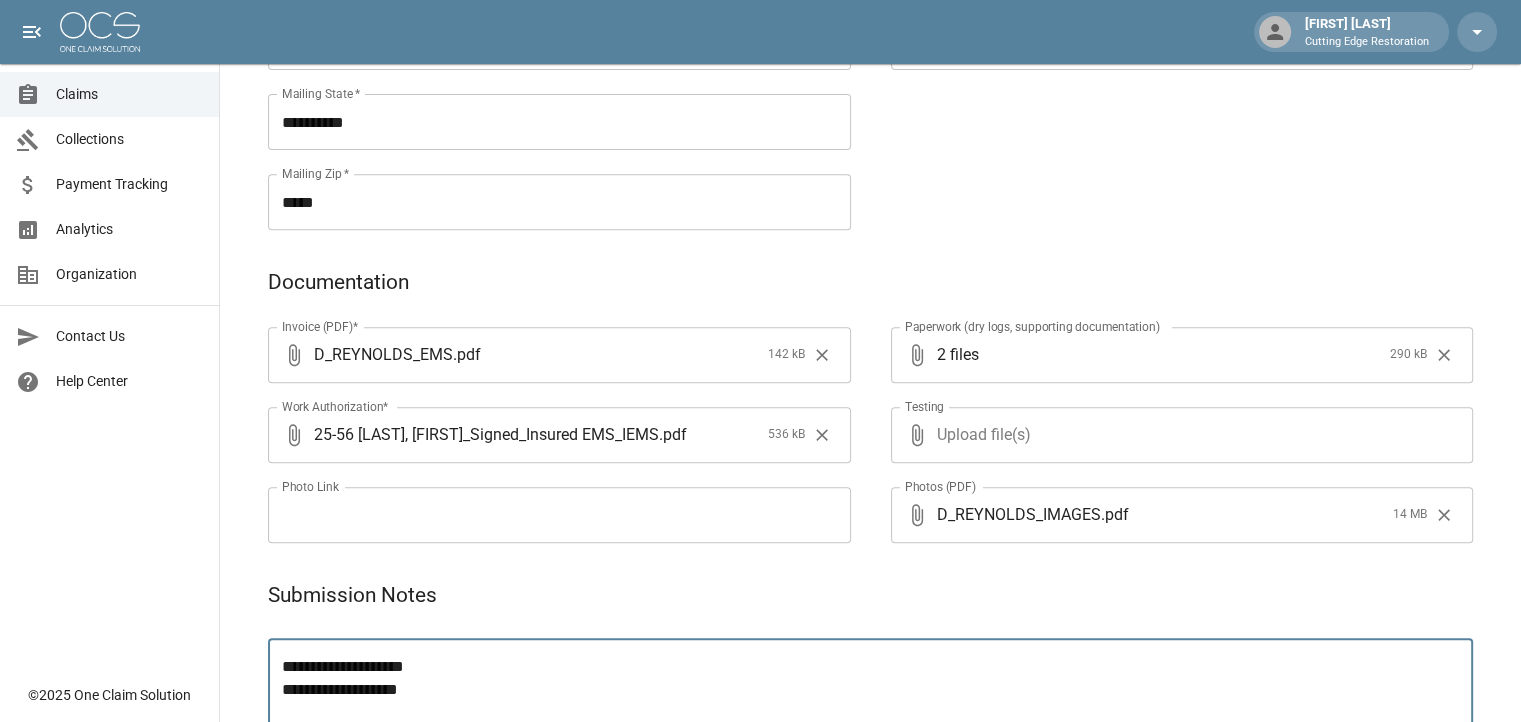scroll, scrollTop: 800, scrollLeft: 0, axis: vertical 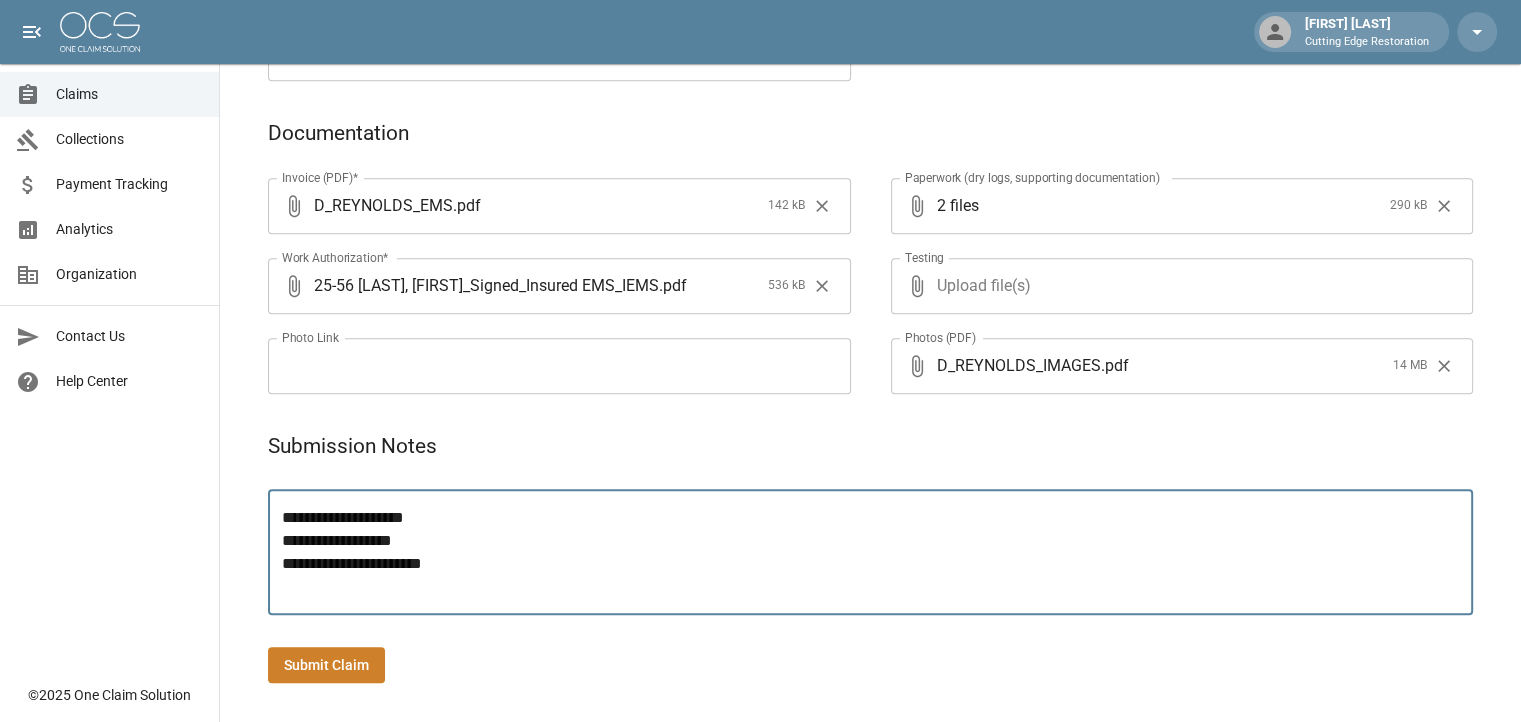 paste on "**********" 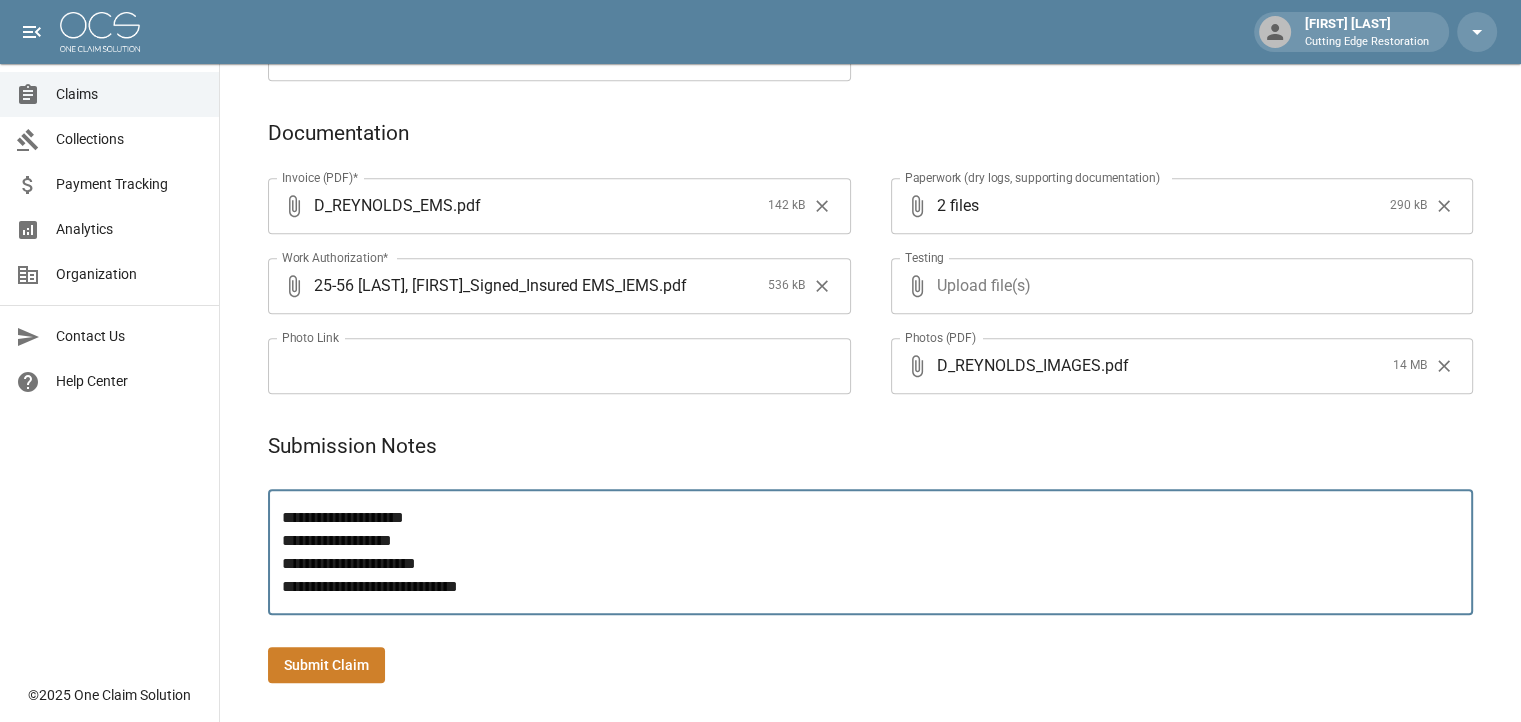 type on "**********" 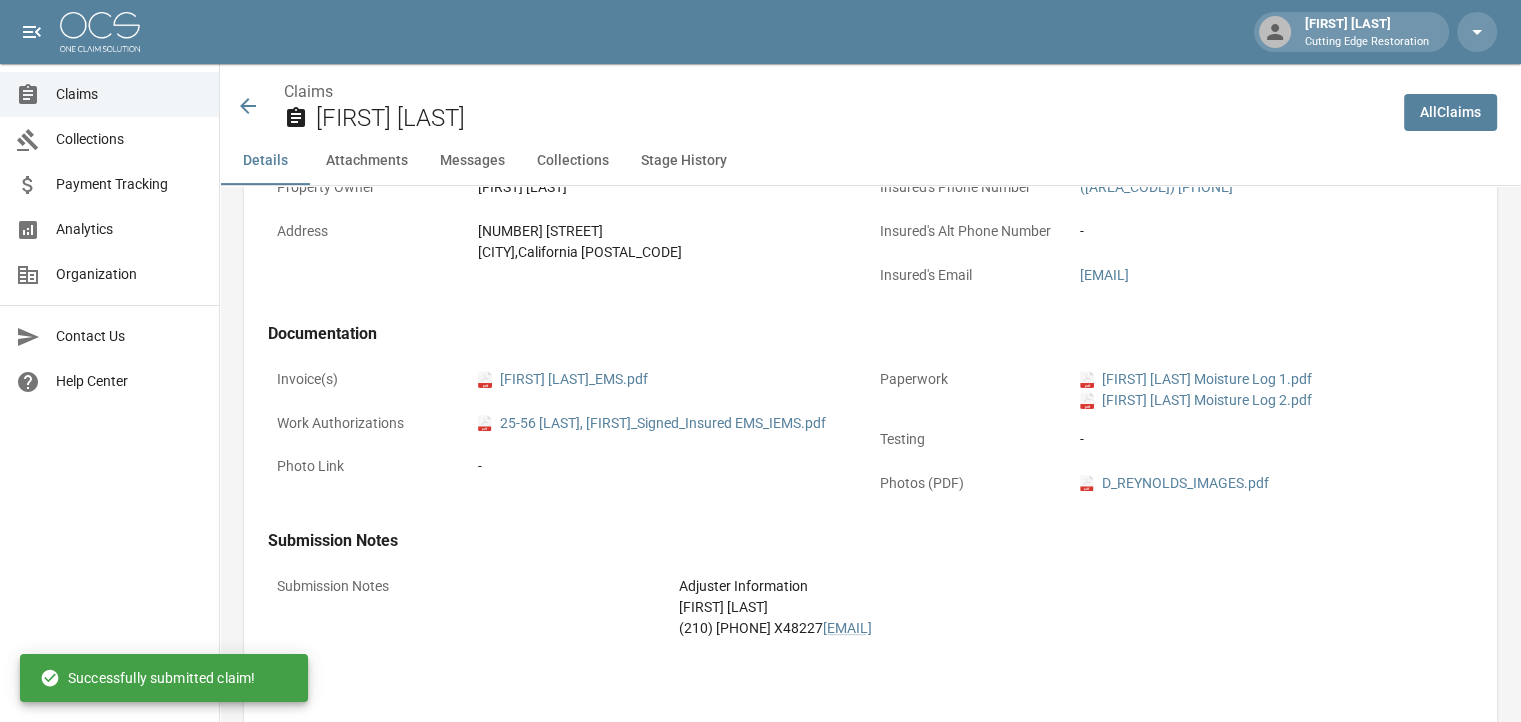 scroll, scrollTop: 949, scrollLeft: 0, axis: vertical 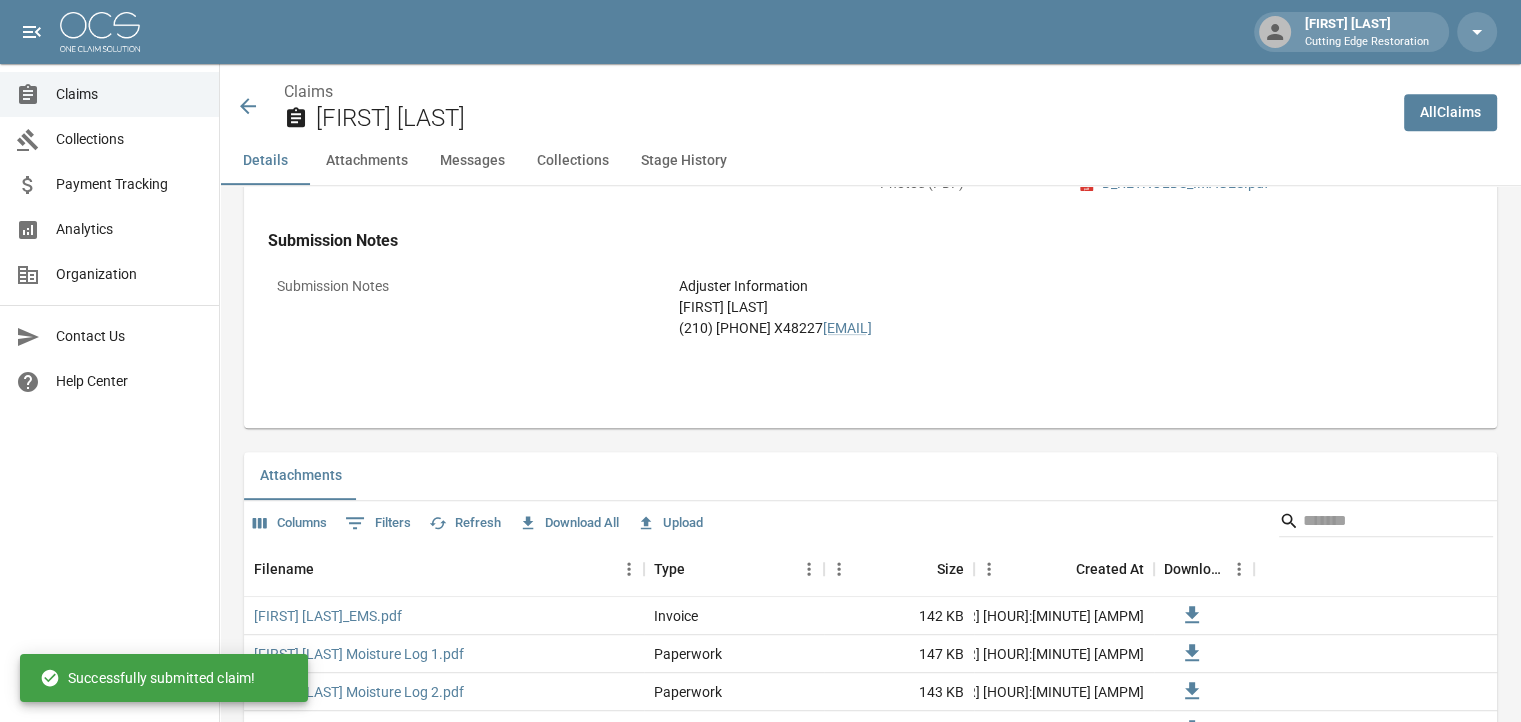 click on "Claims" at bounding box center (129, 94) 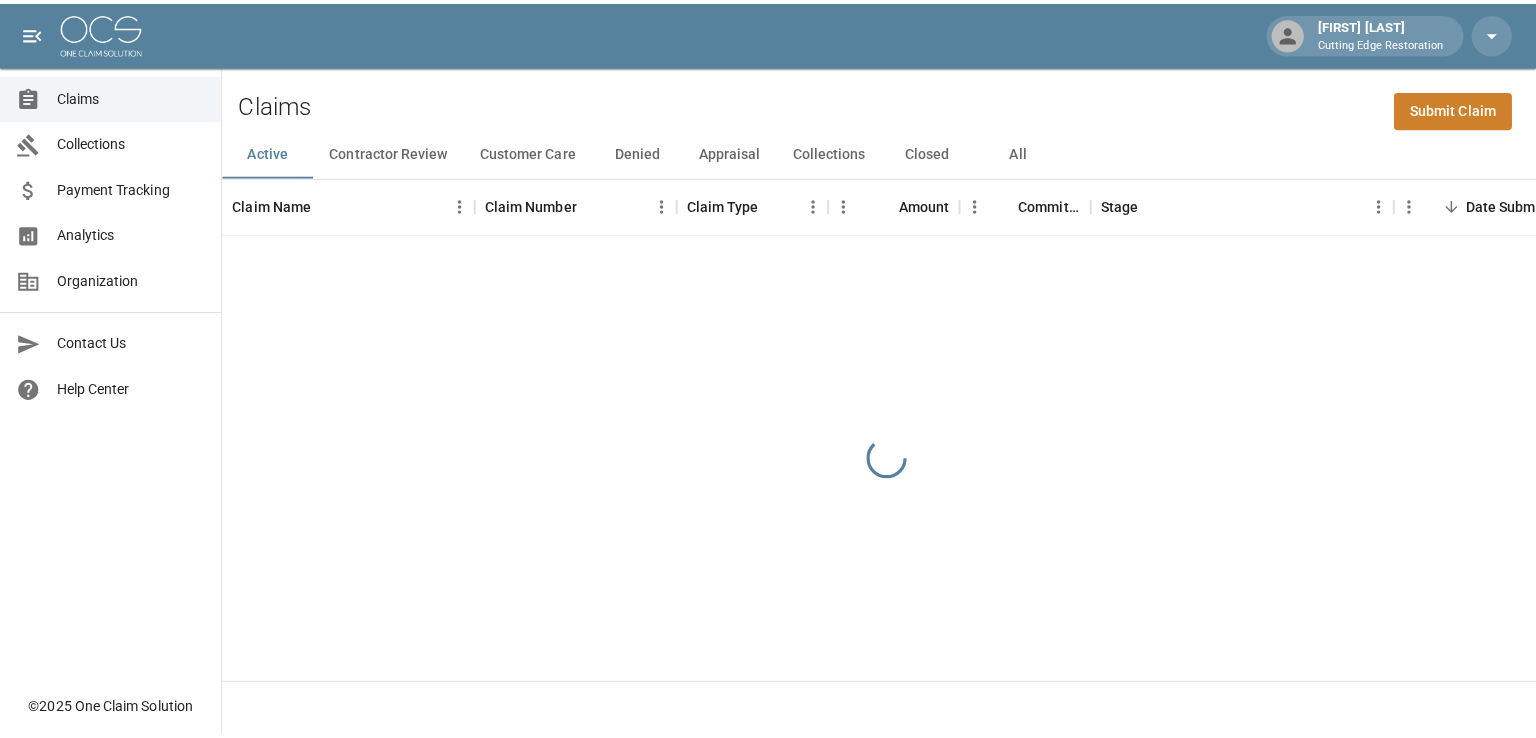 scroll, scrollTop: 0, scrollLeft: 0, axis: both 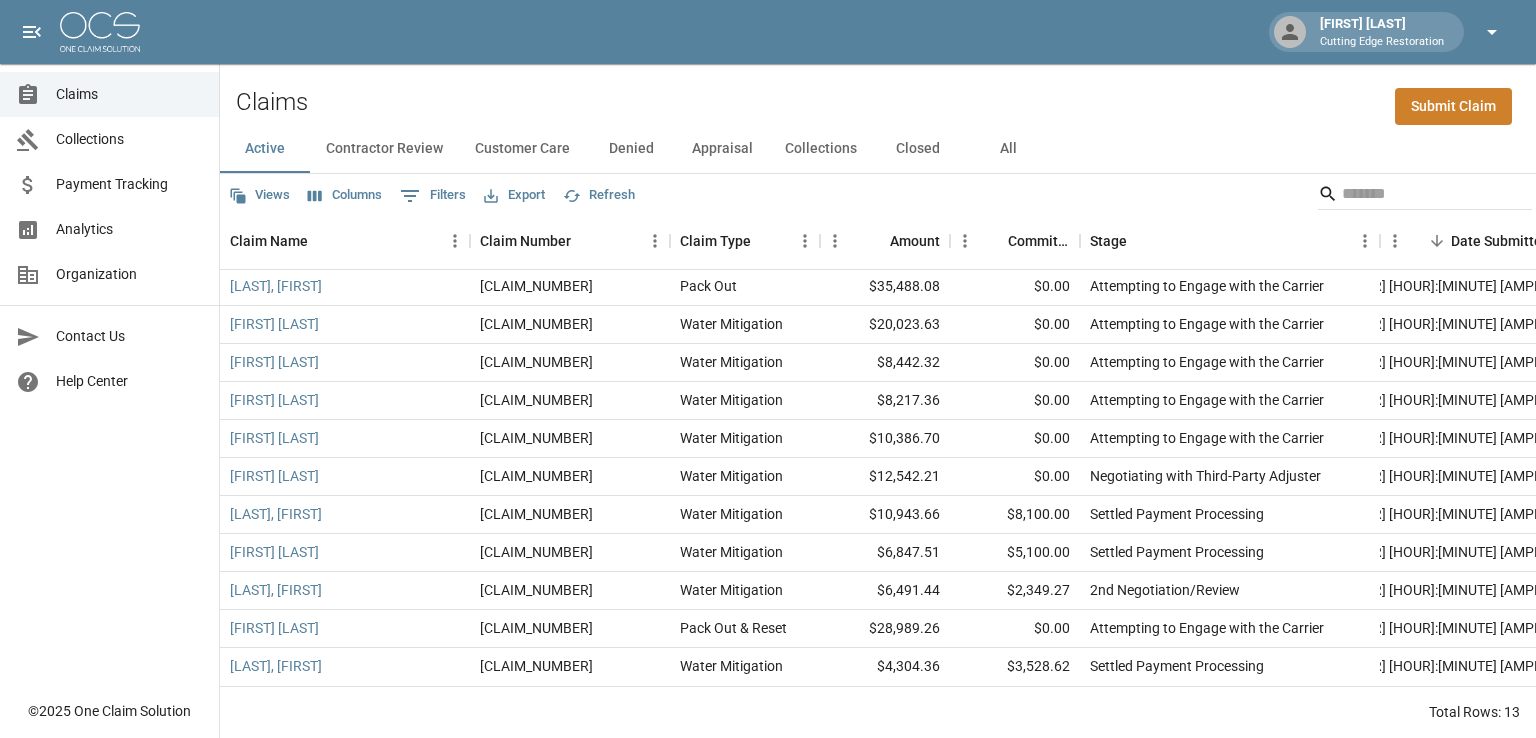 click 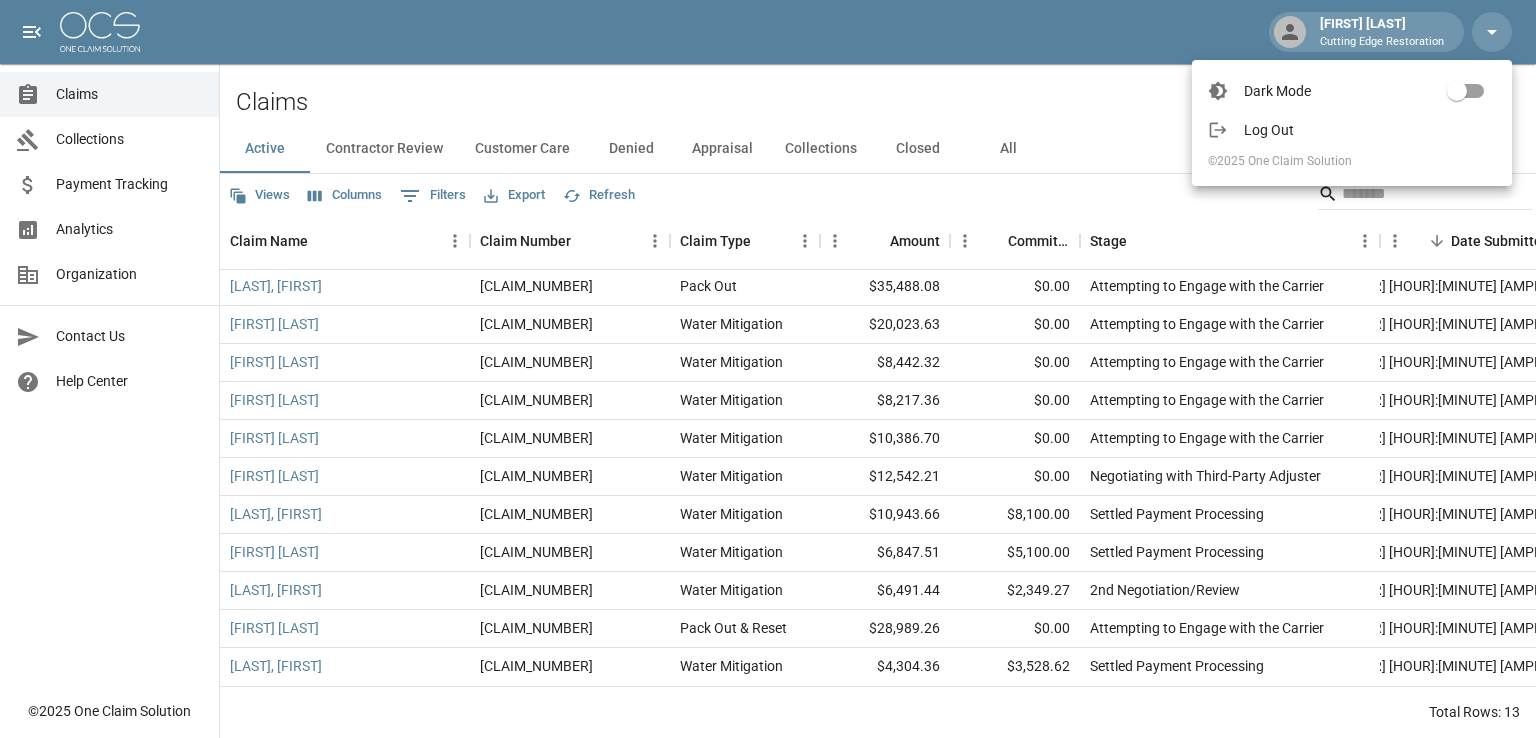 click on "Log Out" at bounding box center (1370, 130) 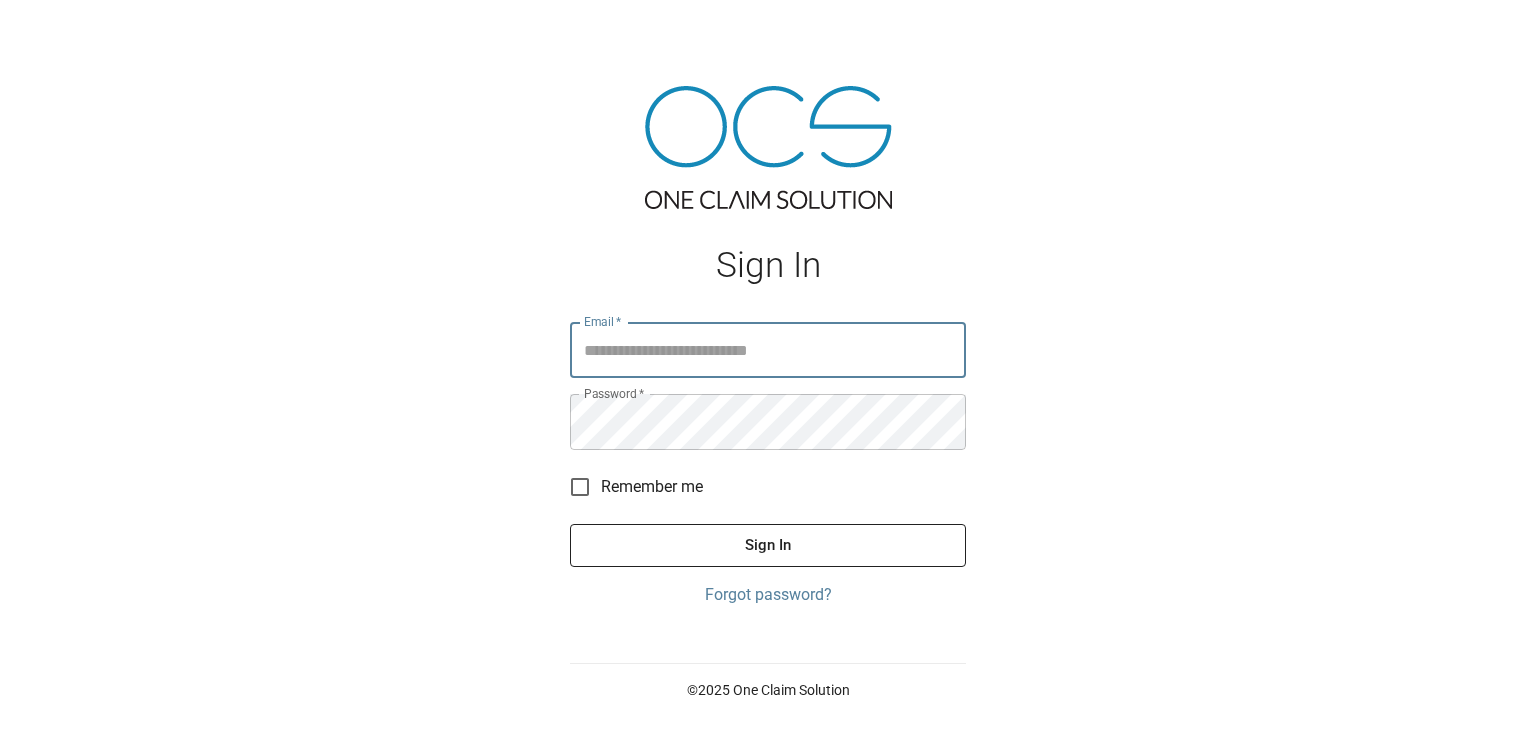 type on "**********" 